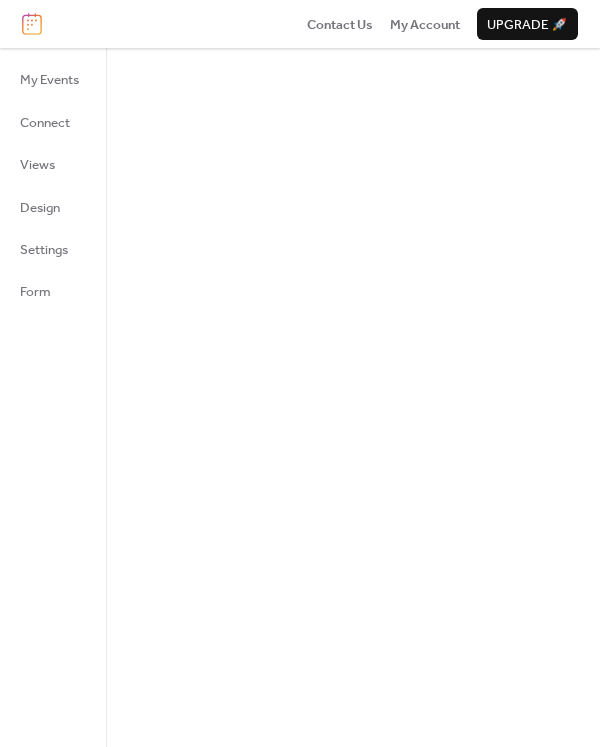 scroll, scrollTop: 0, scrollLeft: 0, axis: both 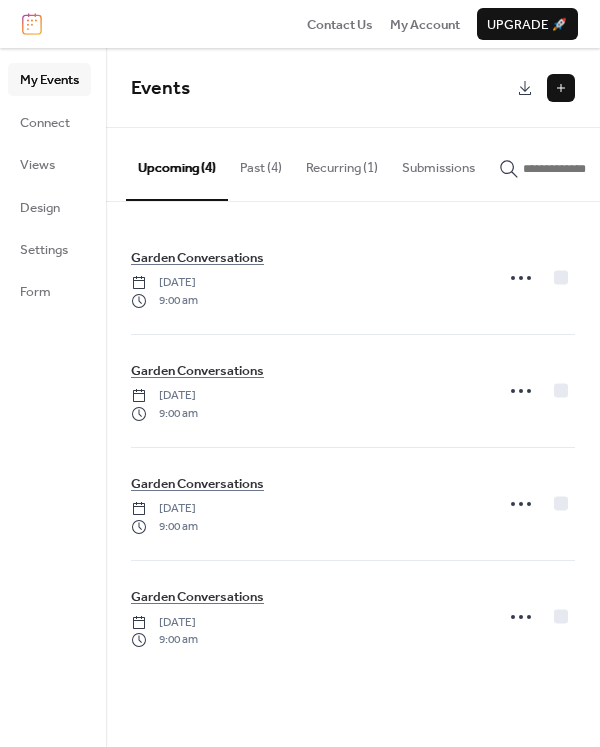 click at bounding box center [561, 88] 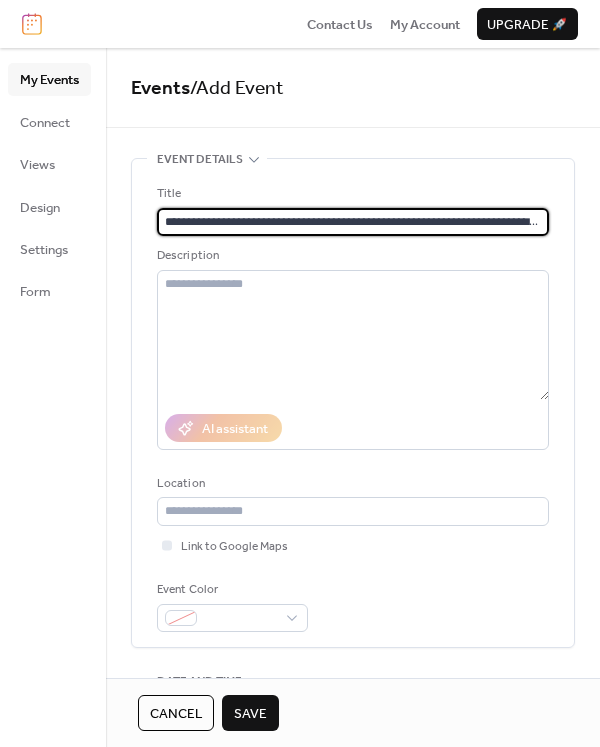drag, startPoint x: 532, startPoint y: 219, endPoint x: 265, endPoint y: 218, distance: 267.00186 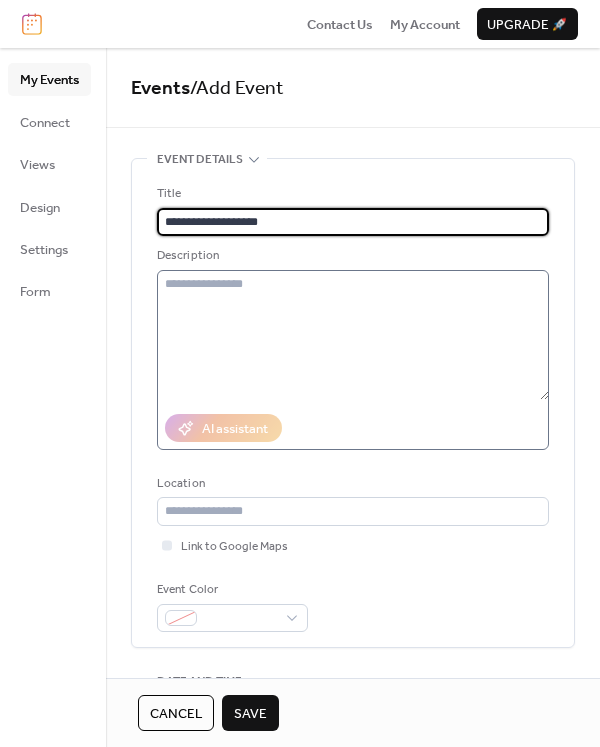 type on "**********" 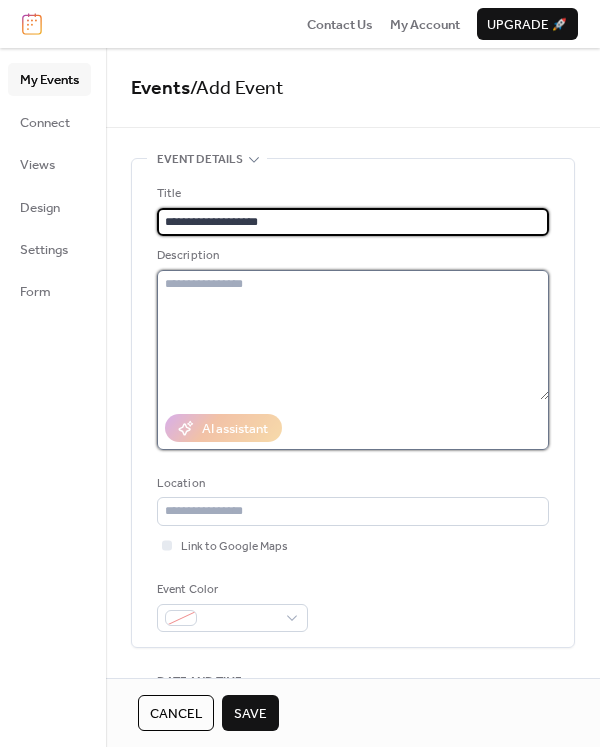 click at bounding box center (353, 335) 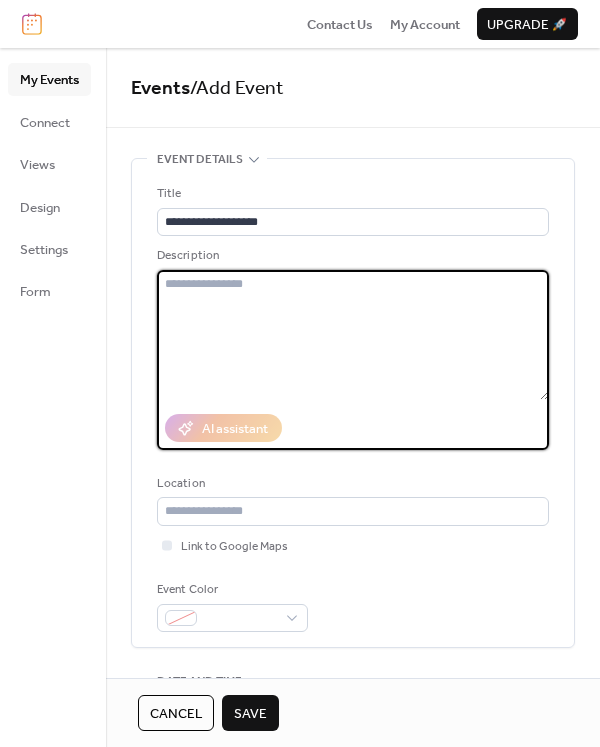 paste on "**********" 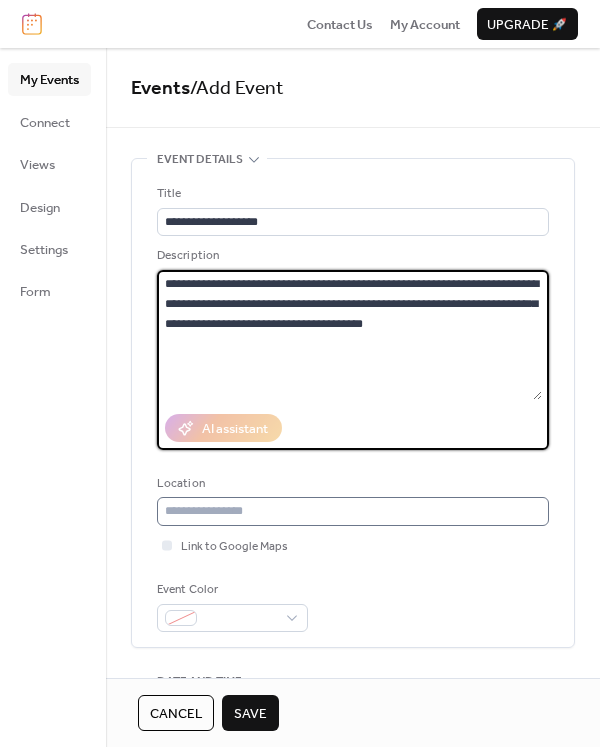 type on "**********" 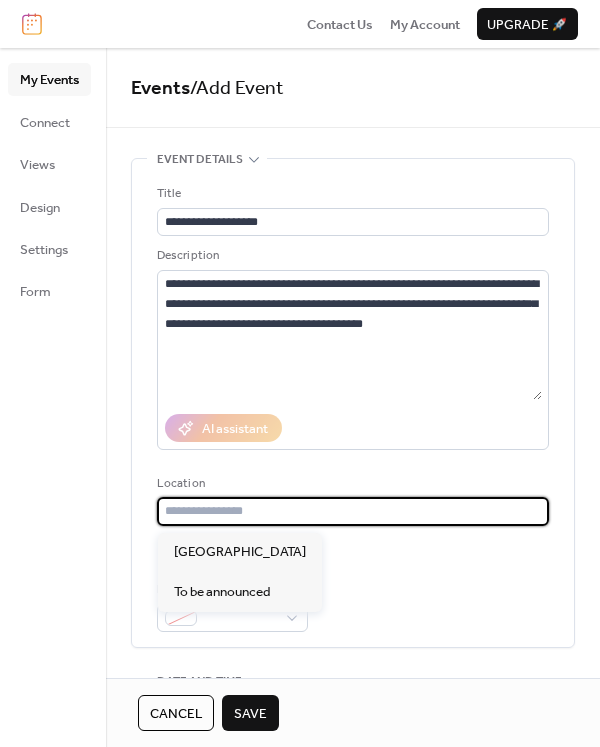 click at bounding box center [353, 511] 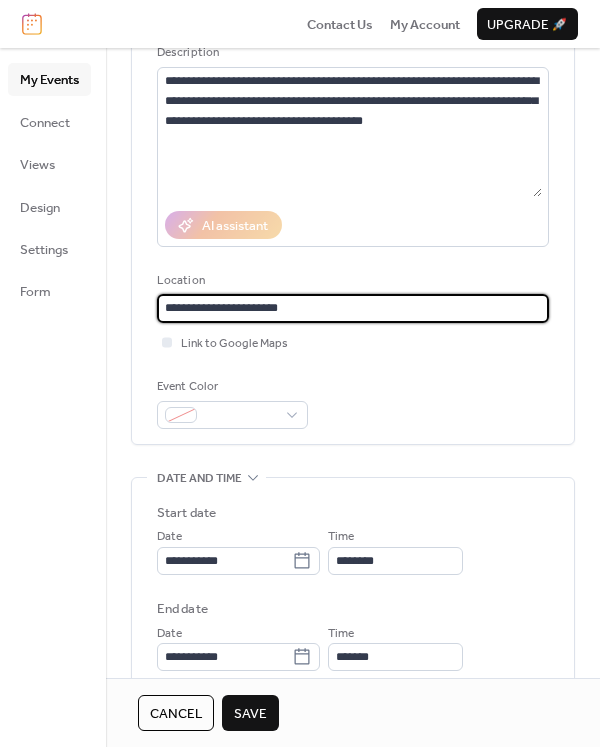 scroll, scrollTop: 212, scrollLeft: 0, axis: vertical 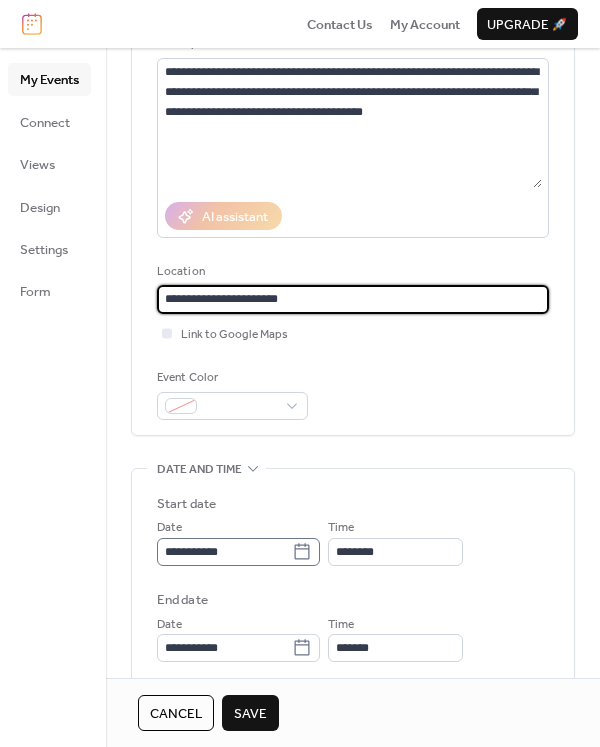 type on "**********" 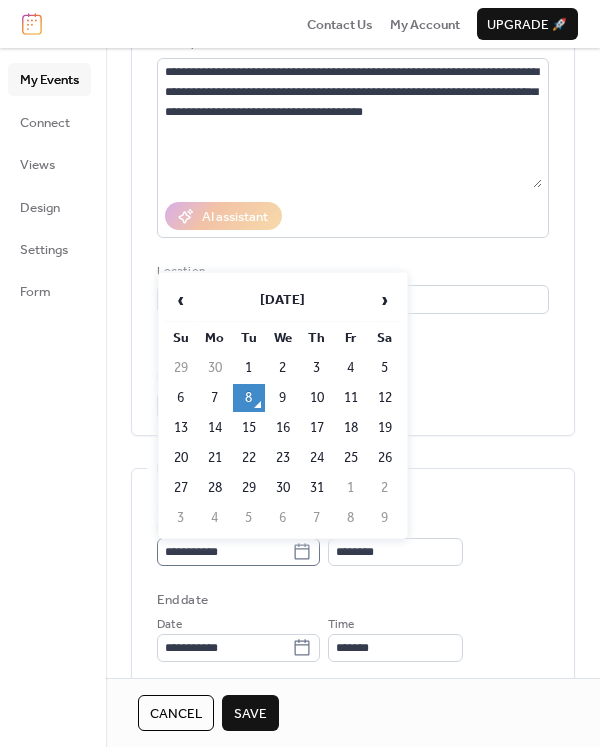 click 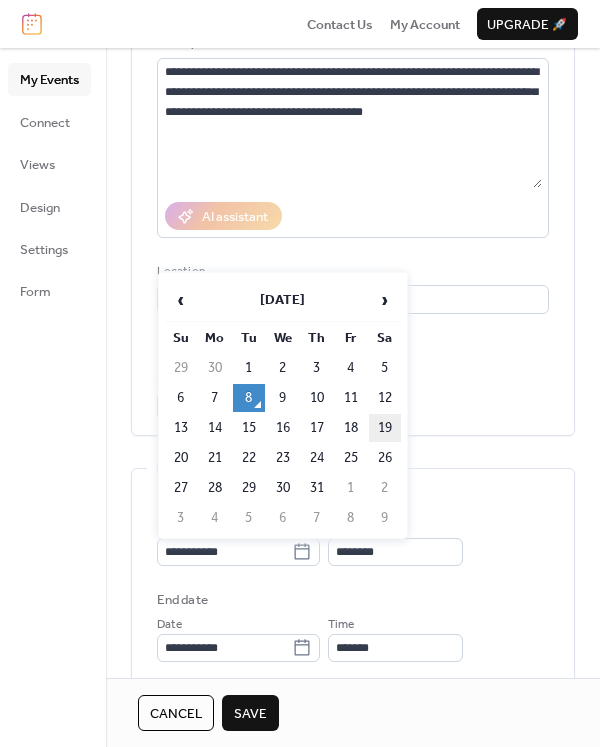 click on "19" at bounding box center (385, 428) 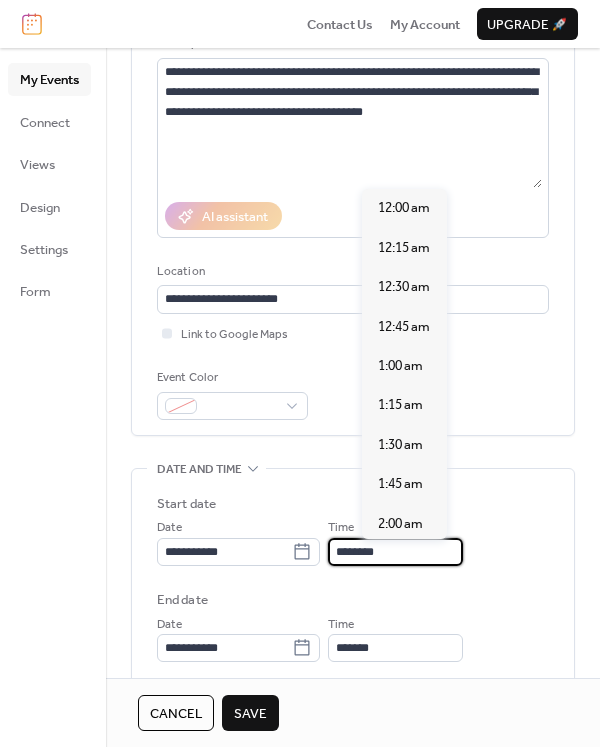 click on "********" at bounding box center (395, 552) 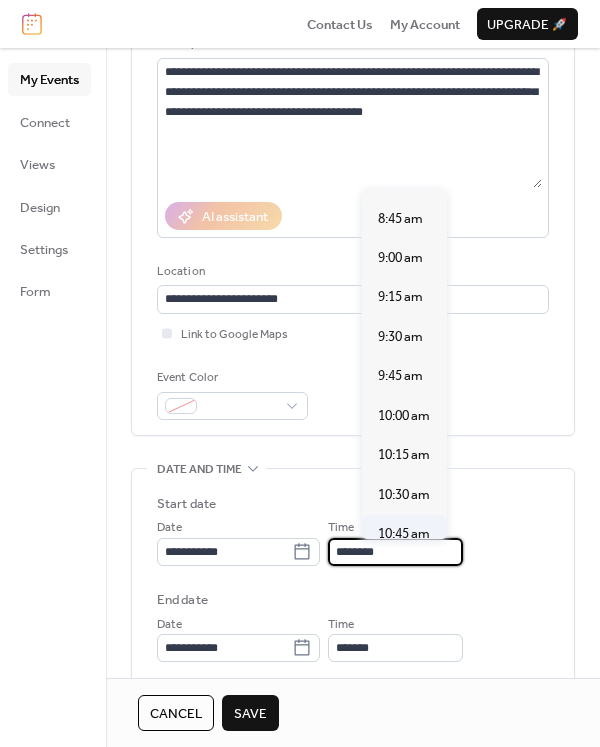 scroll, scrollTop: 1323, scrollLeft: 0, axis: vertical 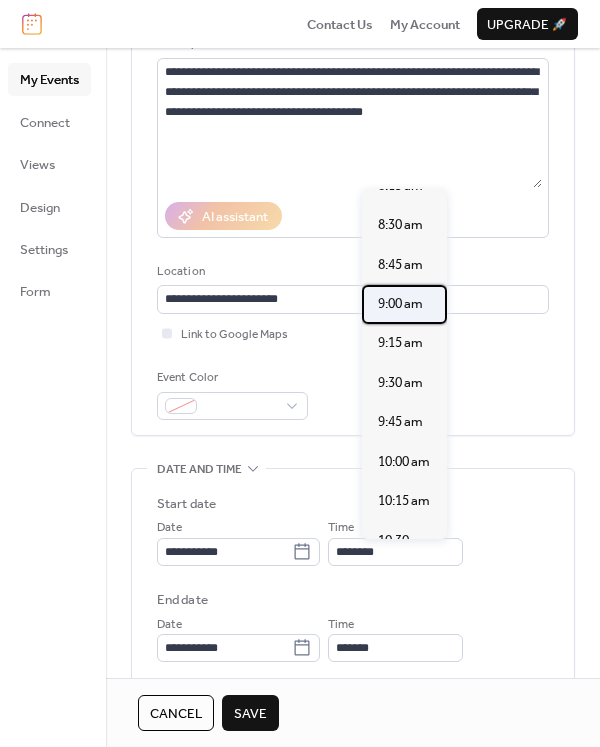 click on "9:00 am" at bounding box center (400, 304) 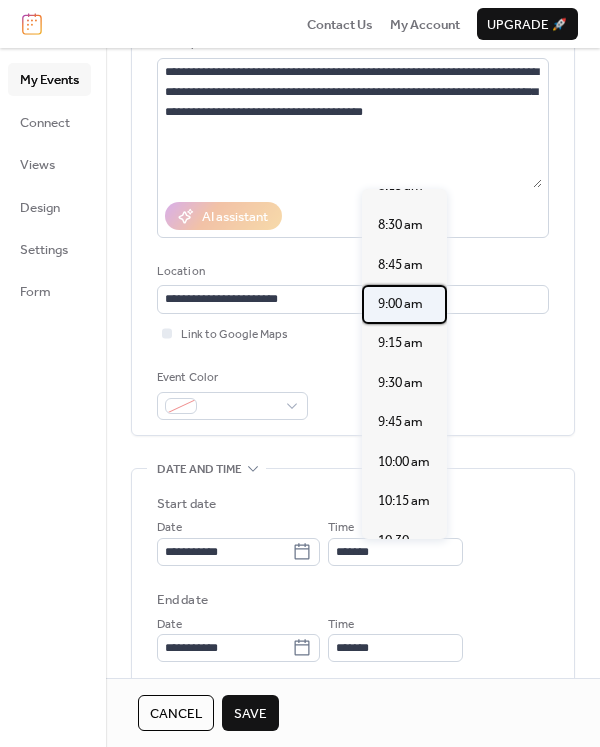 type on "********" 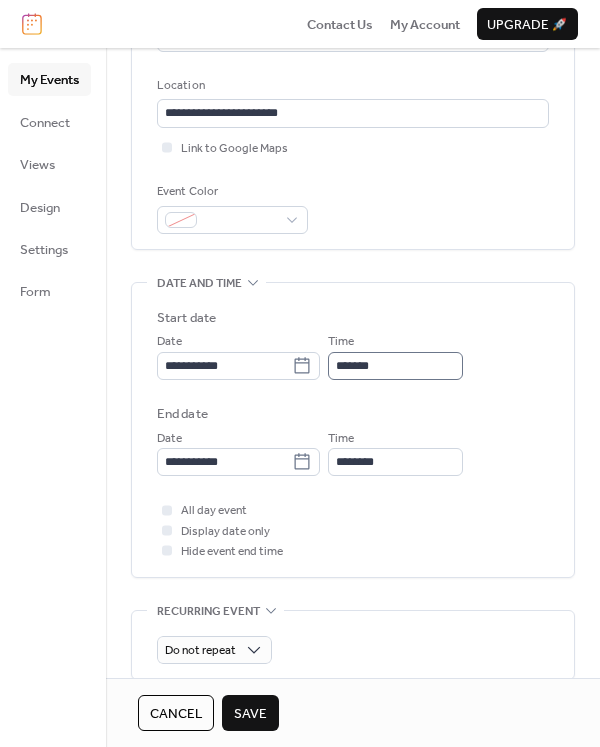 scroll, scrollTop: 492, scrollLeft: 0, axis: vertical 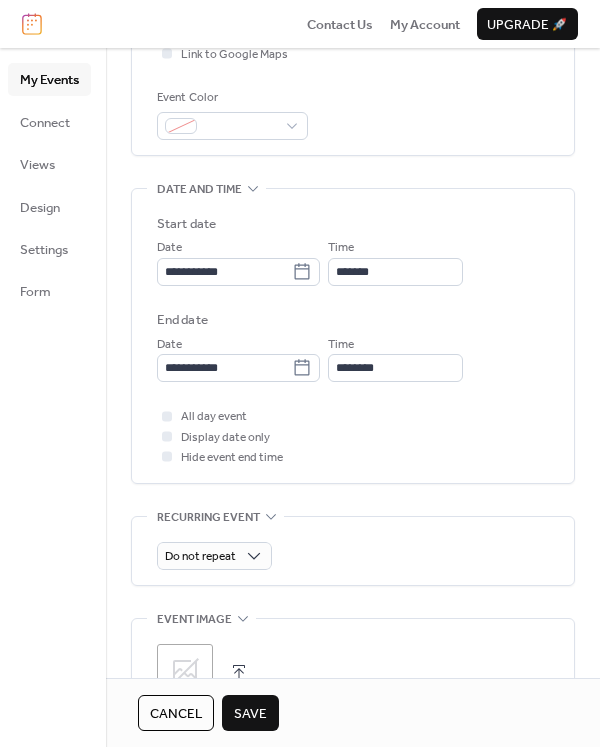 click on "Save" at bounding box center [250, 714] 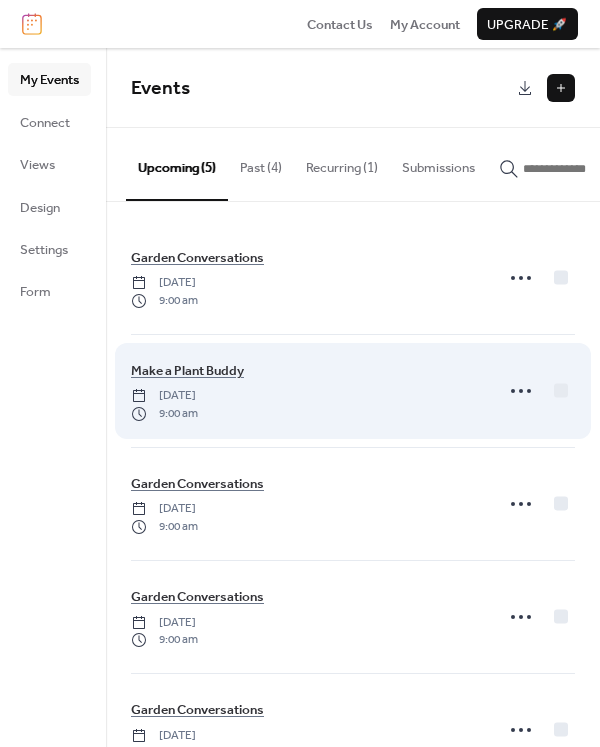 click on "Make a Plant Buddy  Saturday, July 19, 2025 9:00 am" at bounding box center [306, 391] 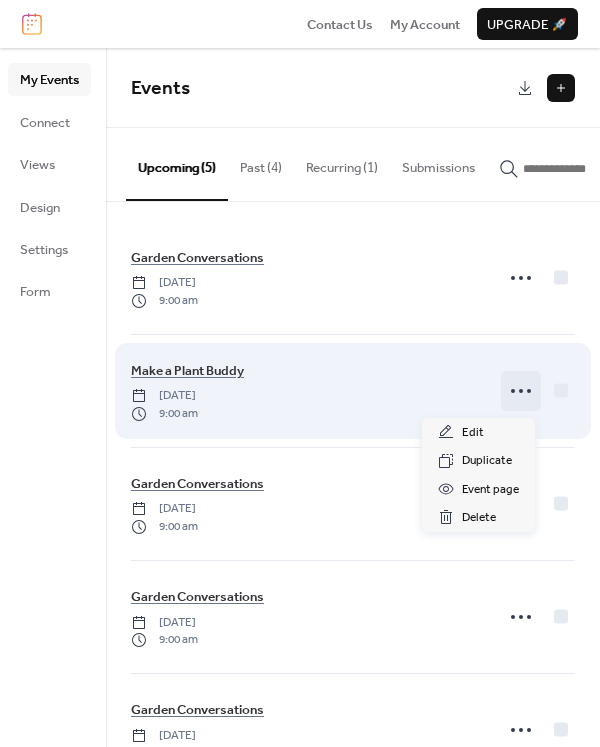 click 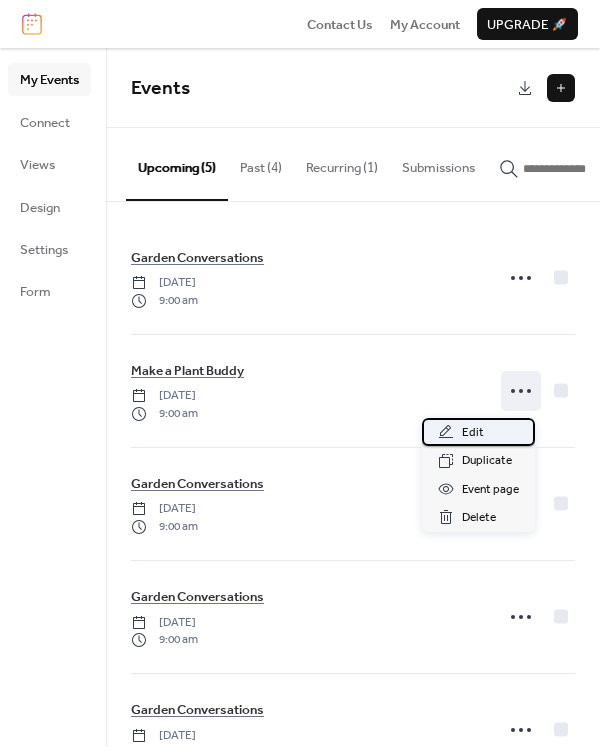 click on "Edit" at bounding box center [473, 433] 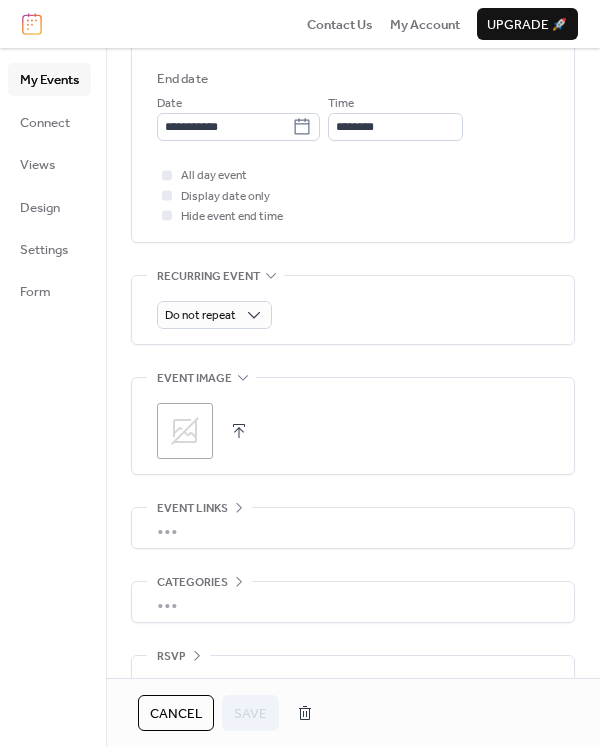 scroll, scrollTop: 736, scrollLeft: 0, axis: vertical 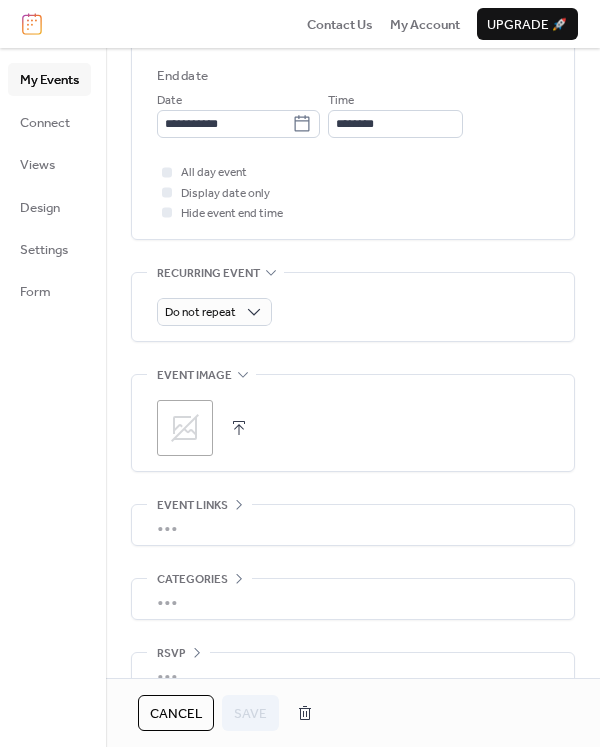 click on "•••" at bounding box center [353, 525] 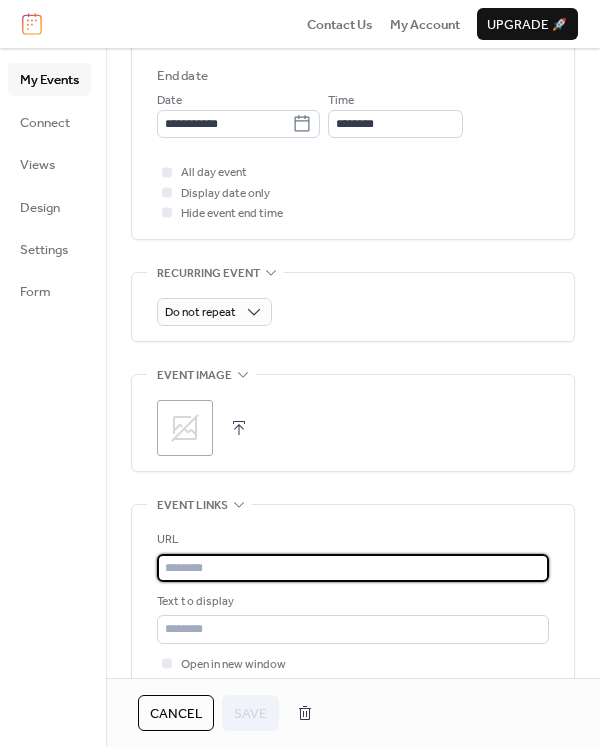 click at bounding box center (353, 568) 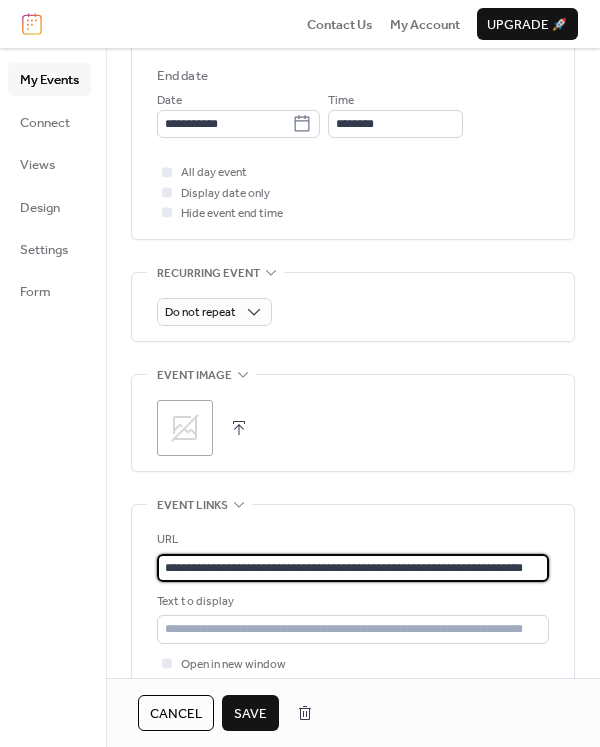 type on "**********" 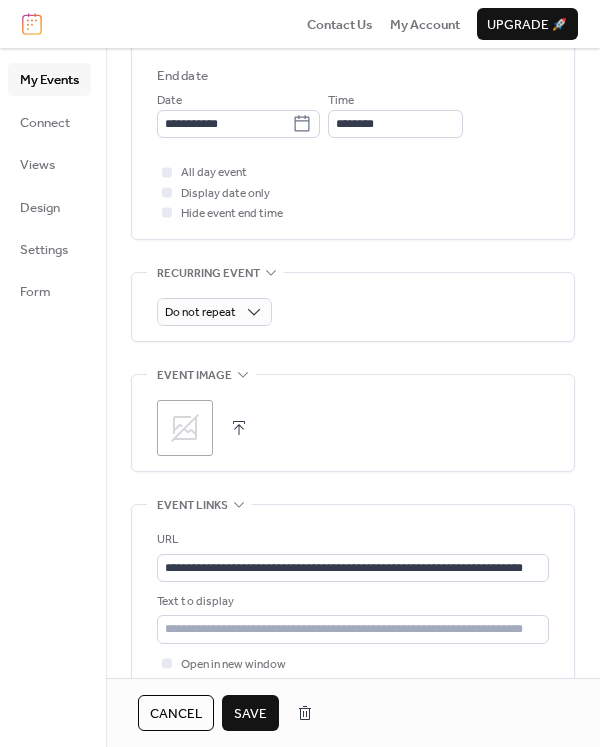click on "Save" at bounding box center [250, 714] 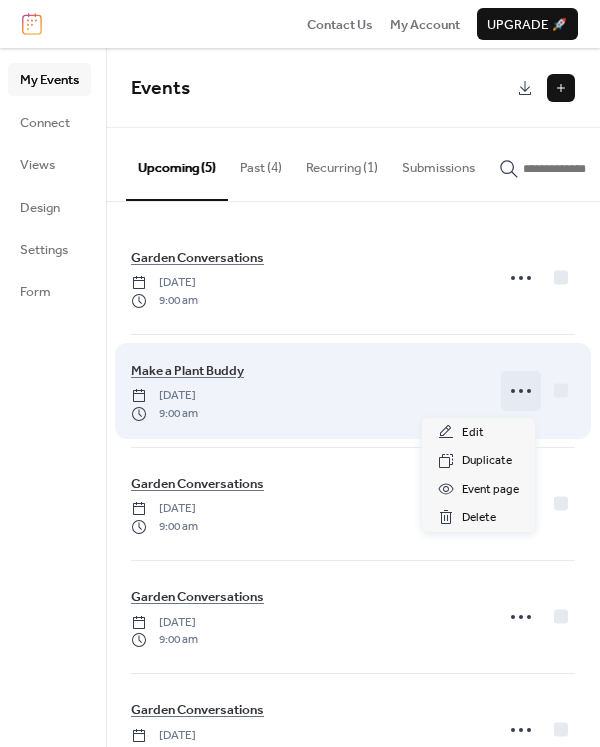 click 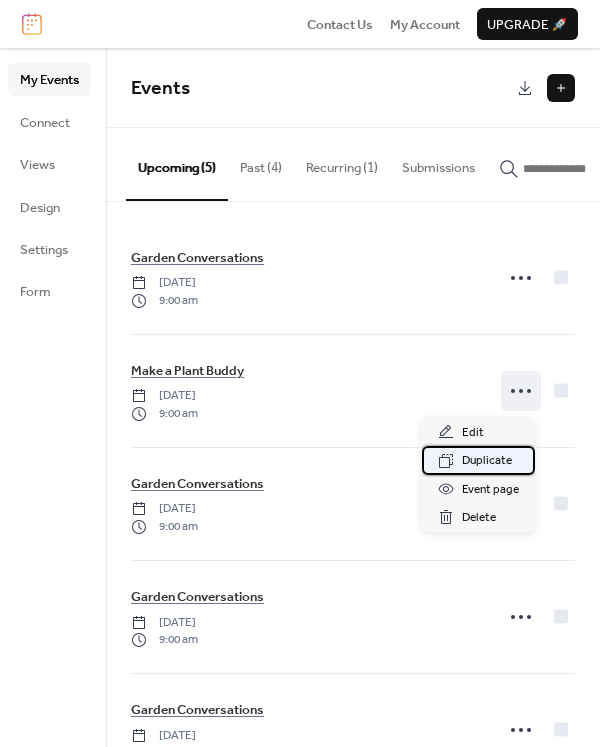 click on "Duplicate" at bounding box center (487, 461) 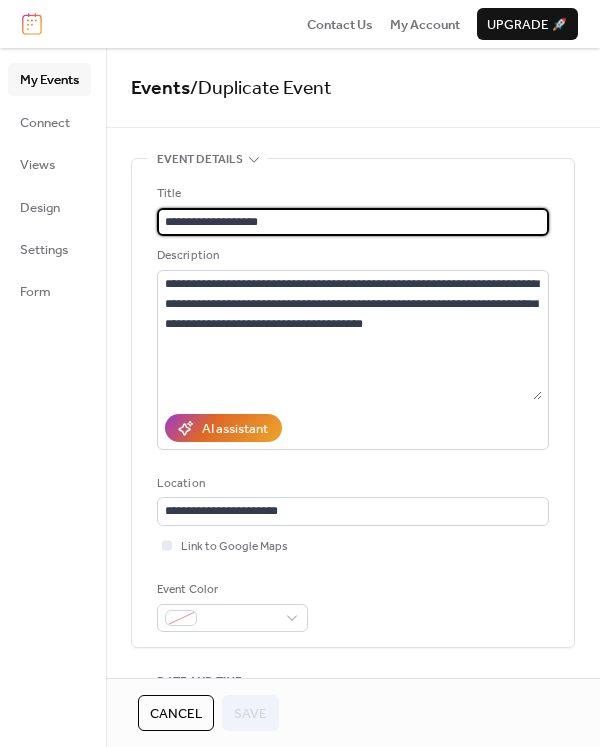 drag, startPoint x: 271, startPoint y: 223, endPoint x: 104, endPoint y: 219, distance: 167.0479 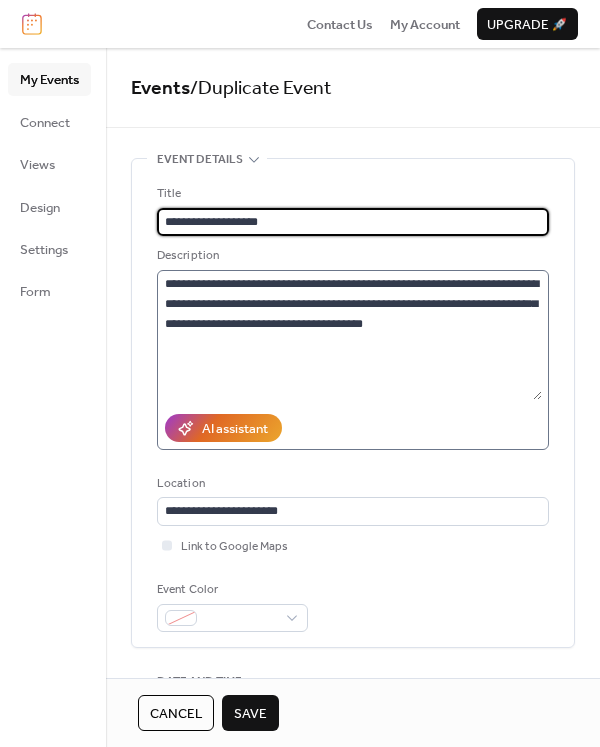 type on "**********" 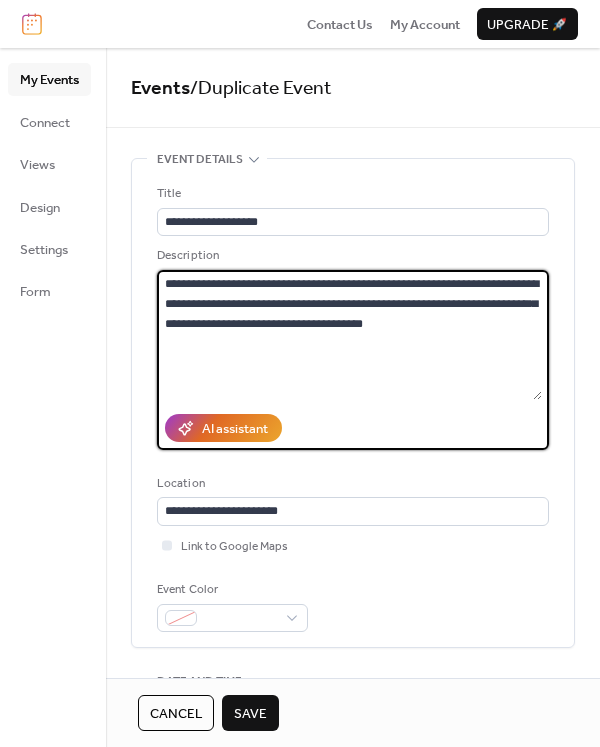 drag, startPoint x: 411, startPoint y: 329, endPoint x: 133, endPoint y: 275, distance: 283.19604 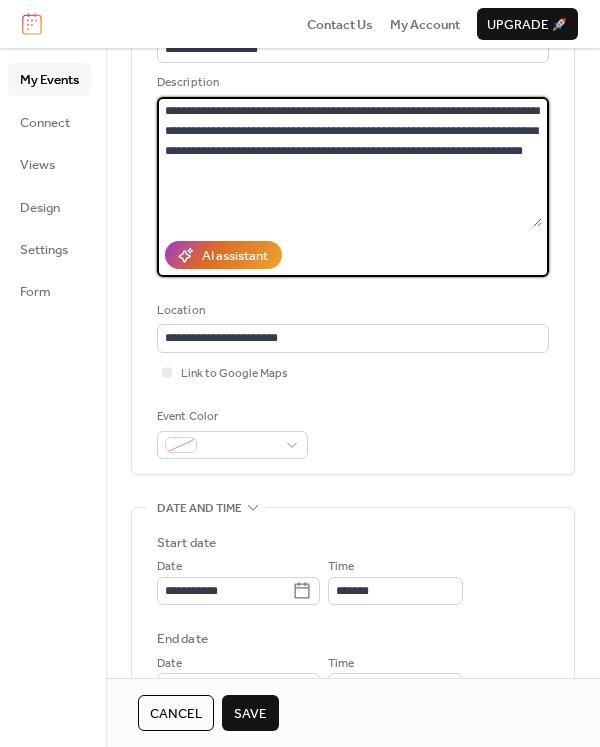 scroll, scrollTop: 179, scrollLeft: 0, axis: vertical 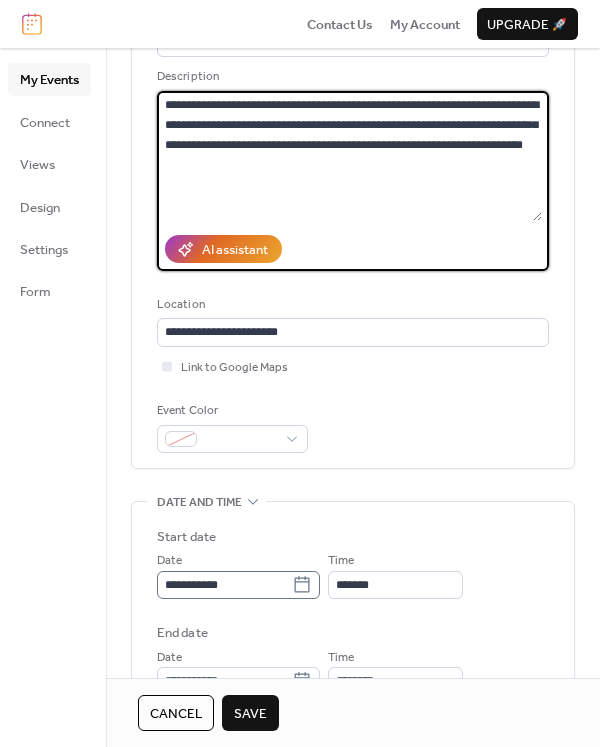 type on "**********" 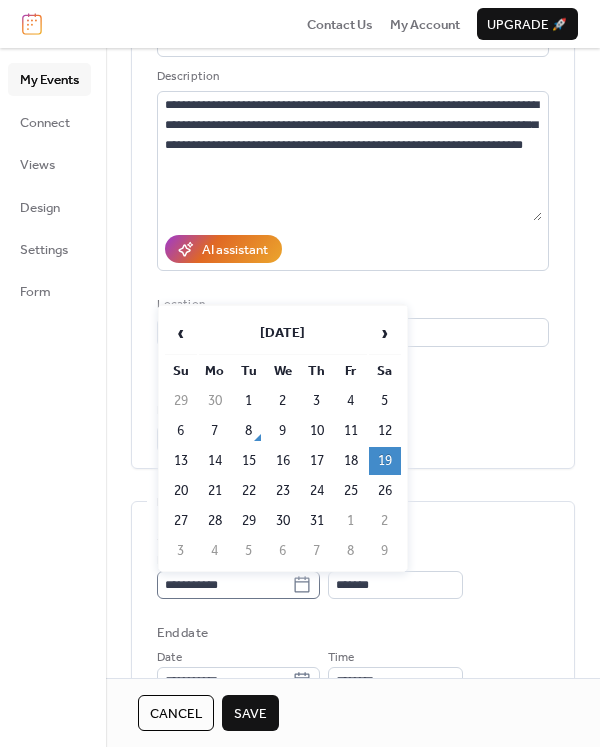 click 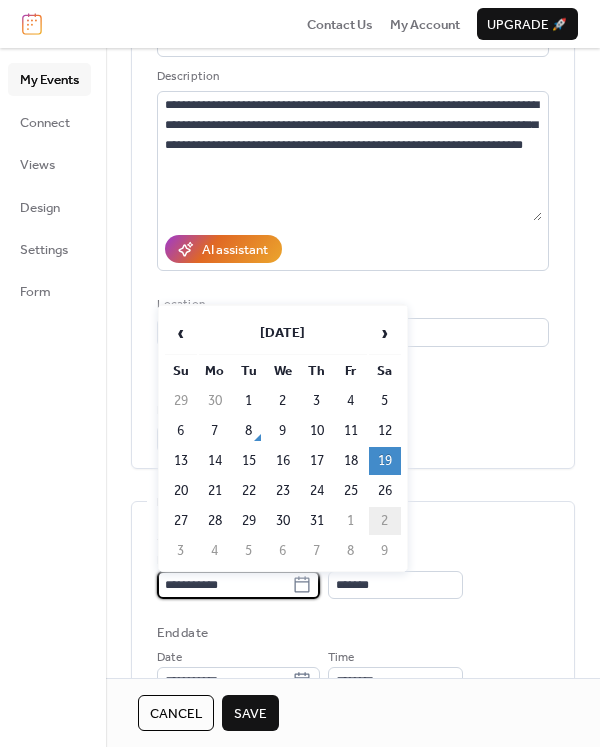 click on "2" at bounding box center (385, 521) 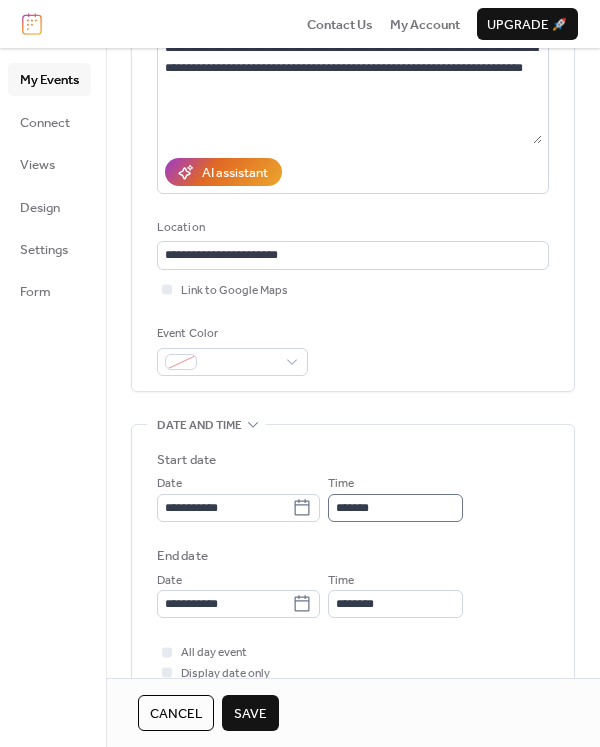 scroll, scrollTop: 281, scrollLeft: 0, axis: vertical 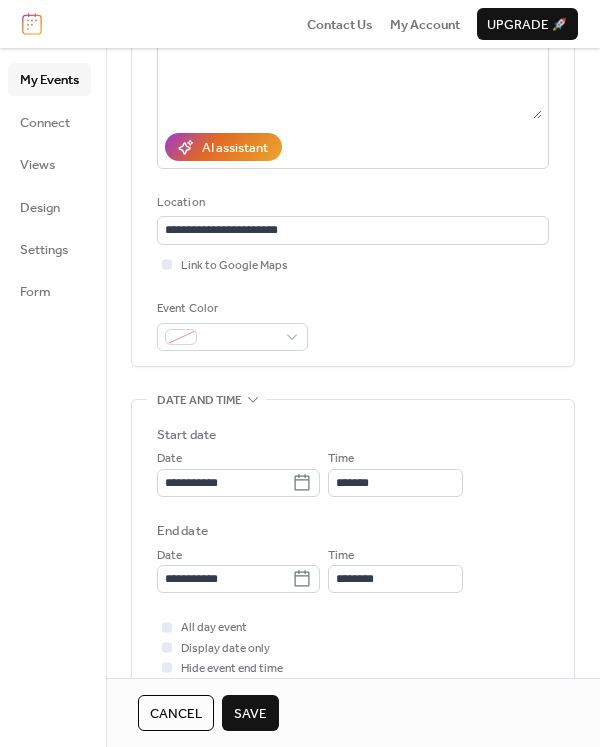 click on "Save" at bounding box center (250, 714) 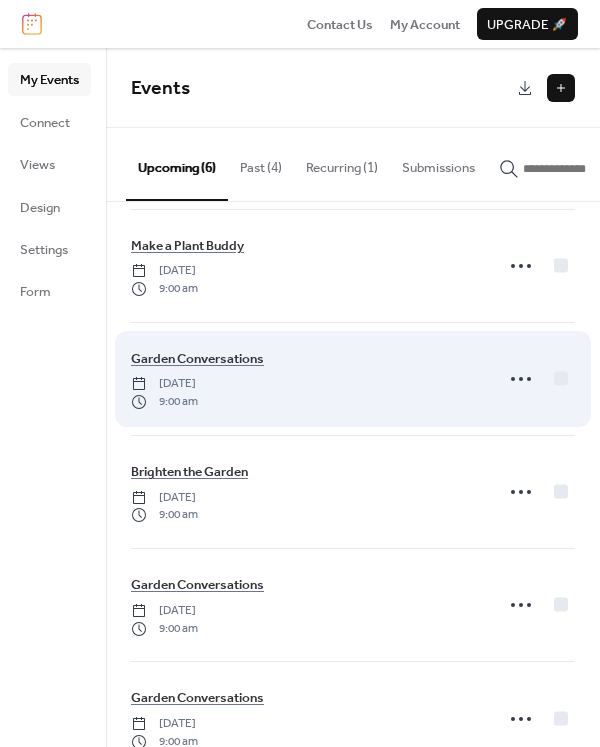 scroll, scrollTop: 166, scrollLeft: 0, axis: vertical 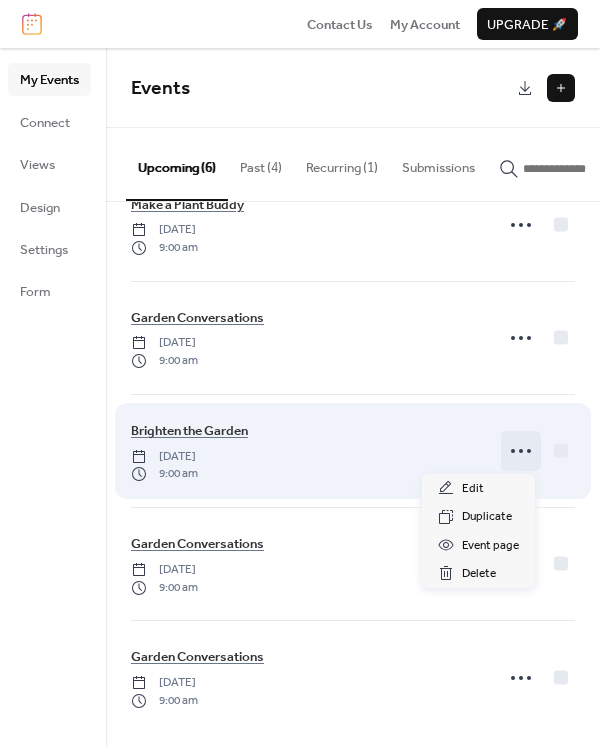 click 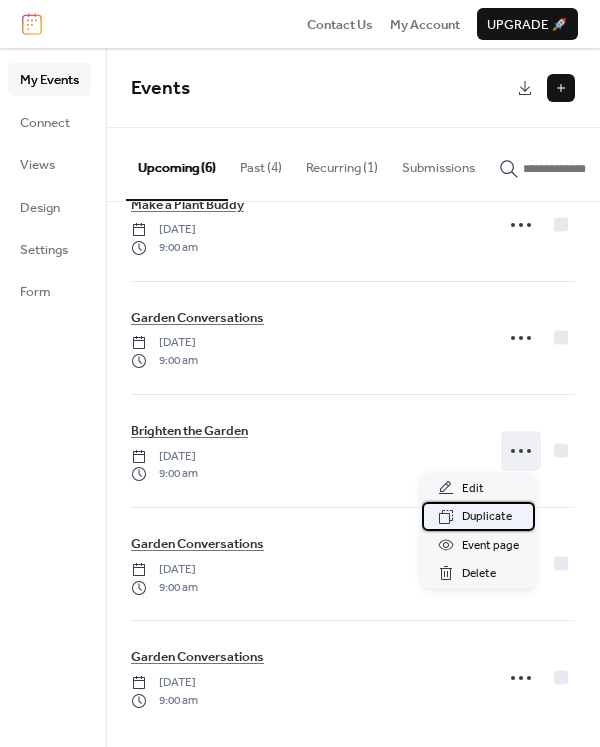 click on "Duplicate" at bounding box center (487, 517) 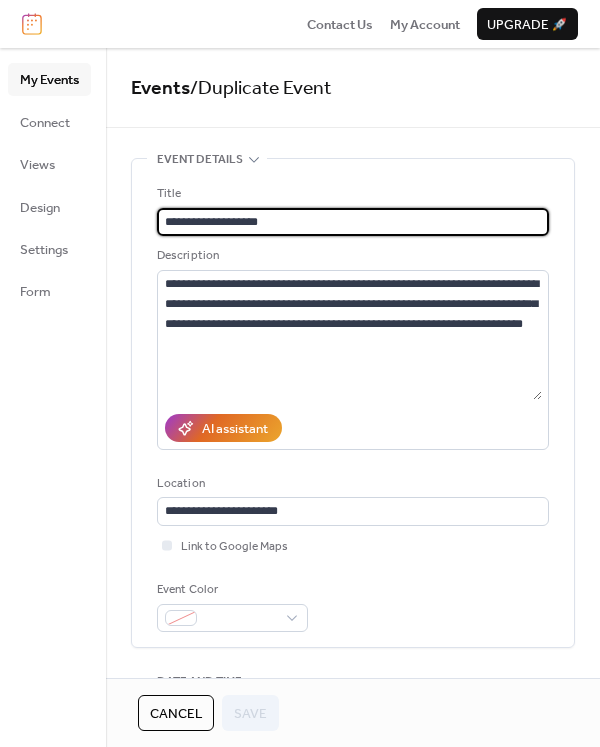 drag, startPoint x: 277, startPoint y: 225, endPoint x: 96, endPoint y: 222, distance: 181.02486 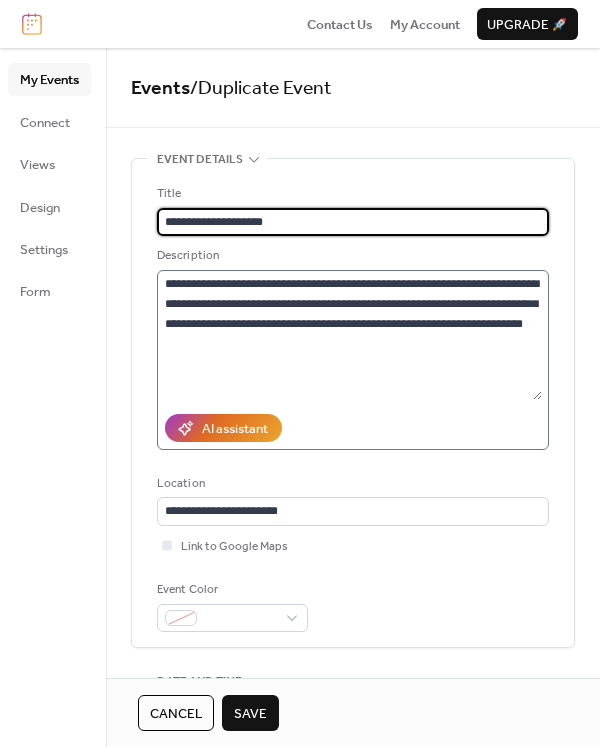 type on "**********" 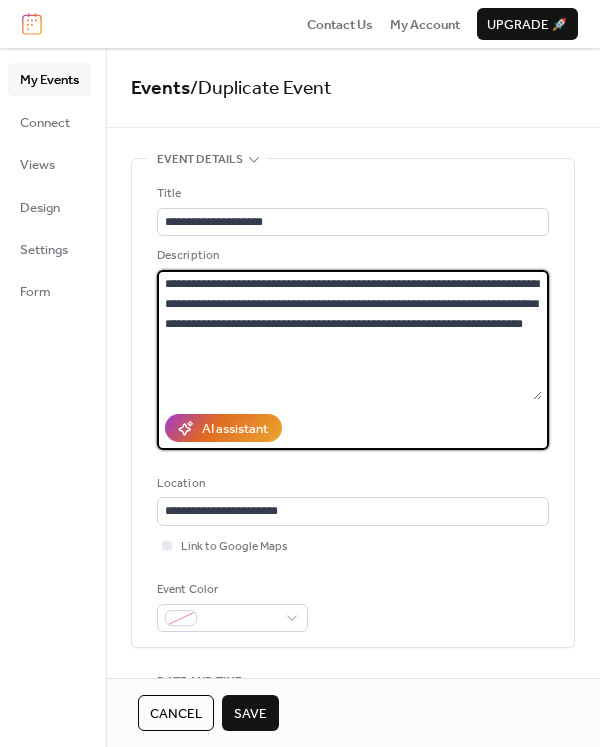 drag, startPoint x: 312, startPoint y: 345, endPoint x: 123, endPoint y: 270, distance: 203.33716 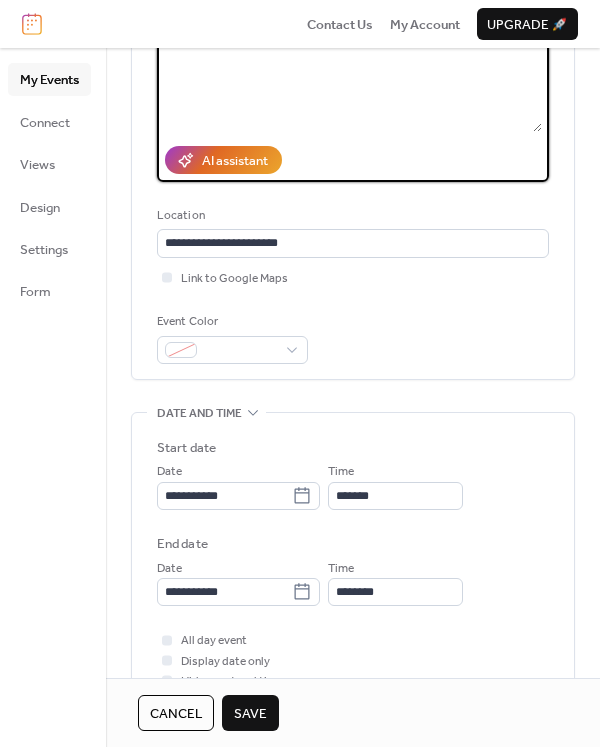 scroll, scrollTop: 301, scrollLeft: 0, axis: vertical 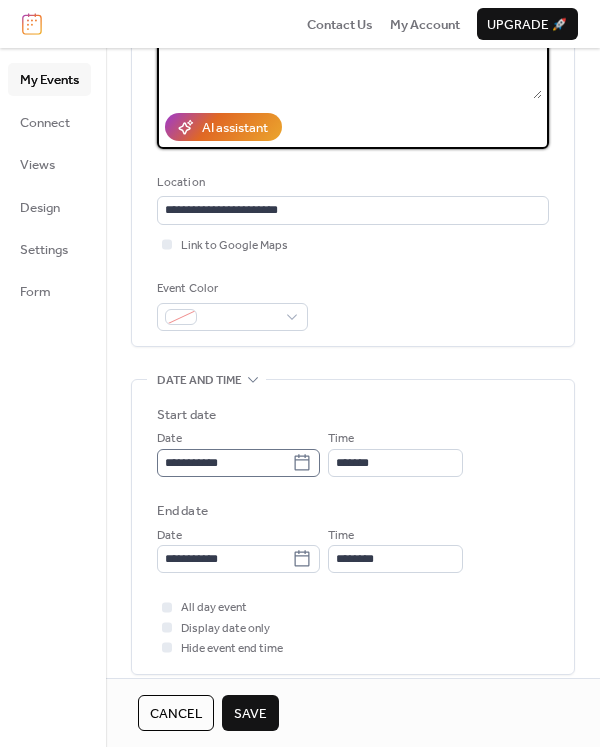 type on "**********" 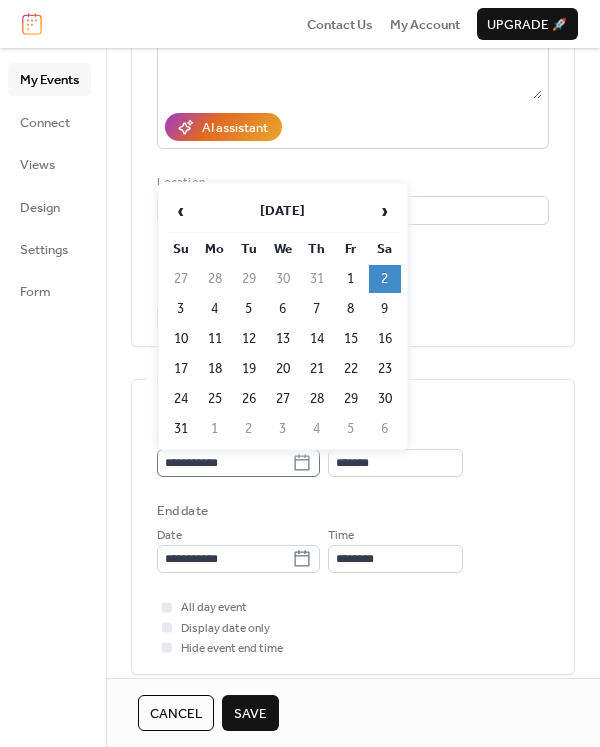 click 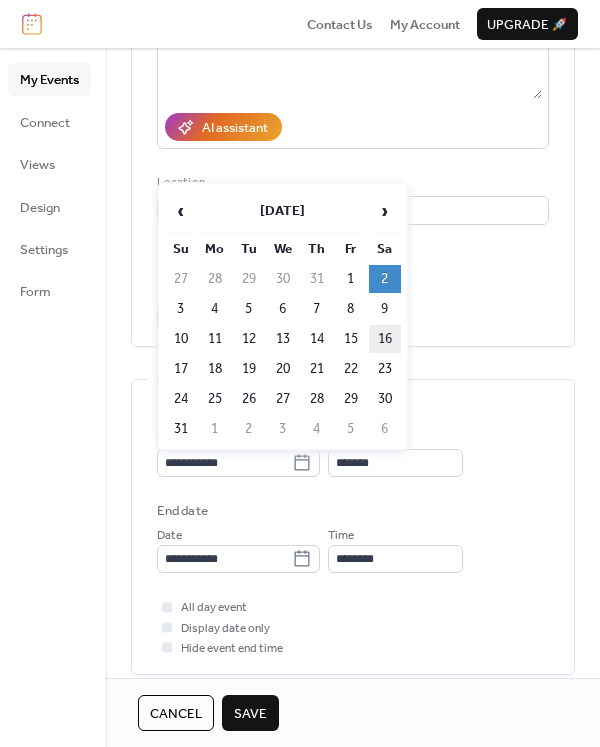 click on "16" at bounding box center (385, 339) 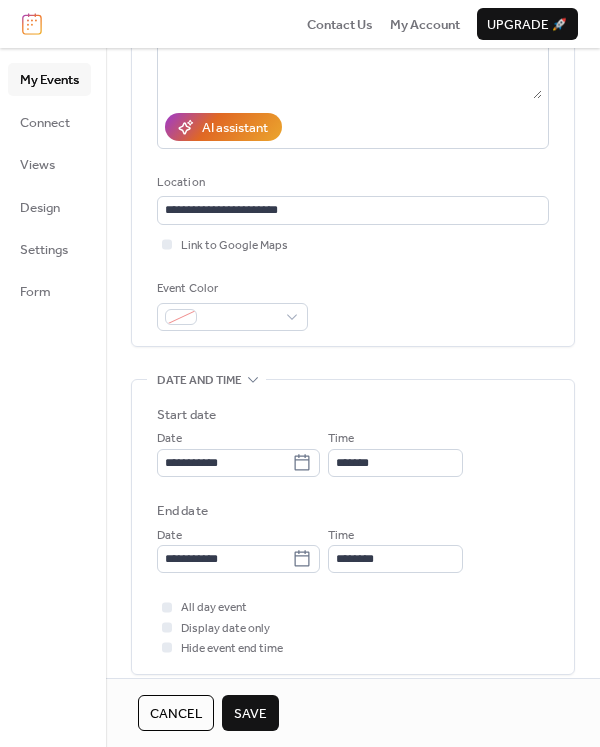 click on "Save" at bounding box center [250, 714] 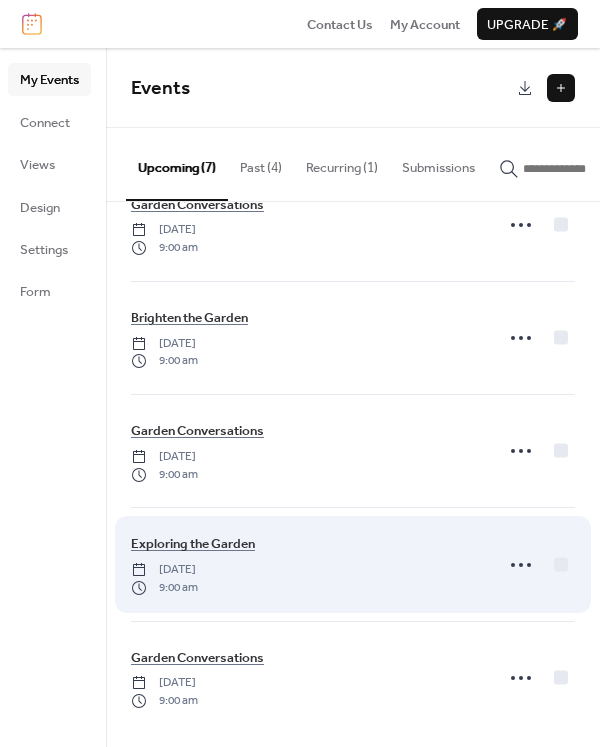scroll, scrollTop: 277, scrollLeft: 0, axis: vertical 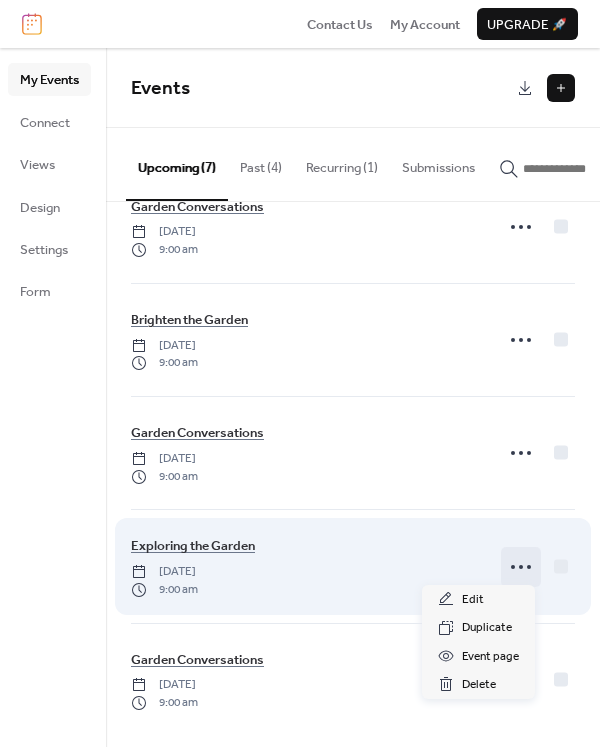 click 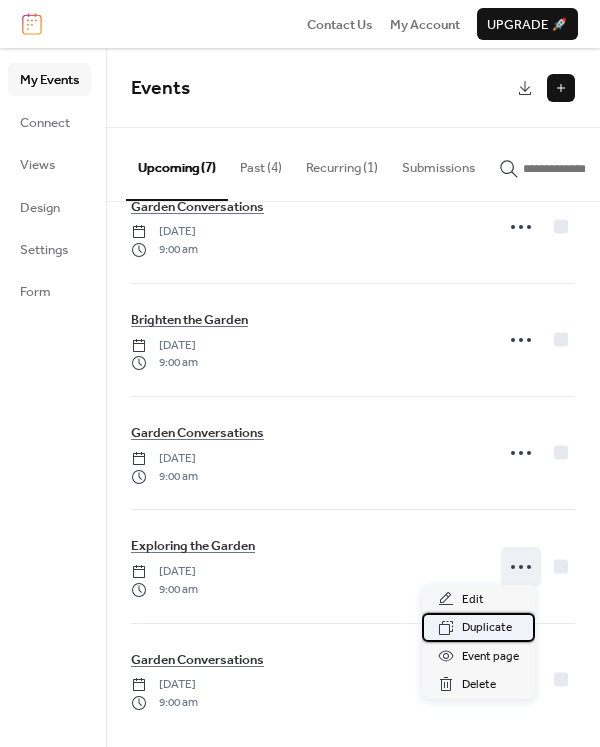 click on "Duplicate" at bounding box center (487, 628) 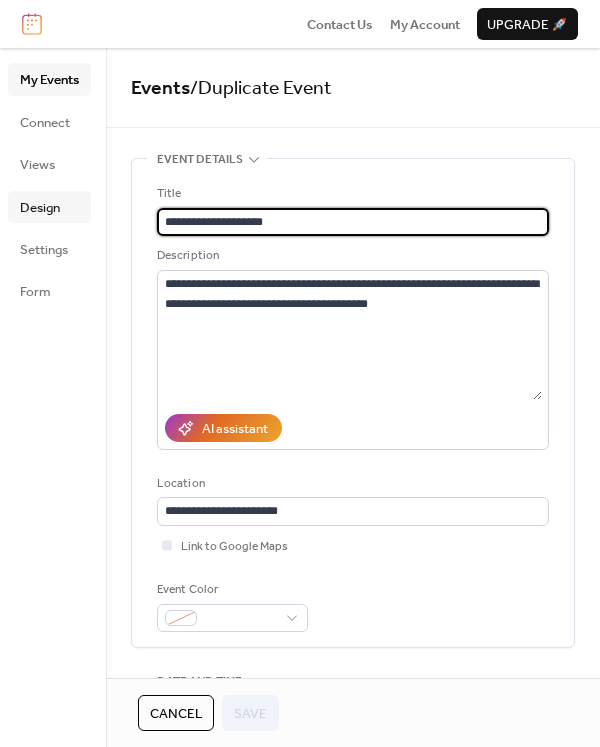 drag, startPoint x: 289, startPoint y: 227, endPoint x: 50, endPoint y: 197, distance: 240.87549 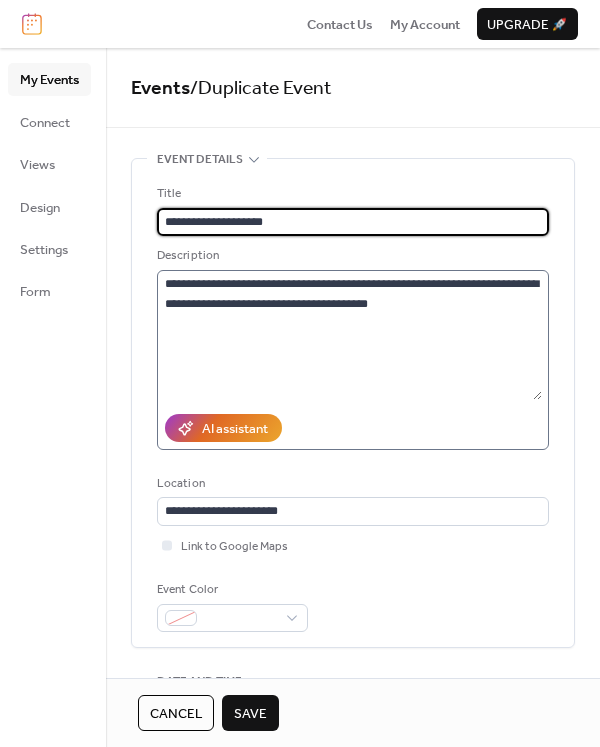 type on "**********" 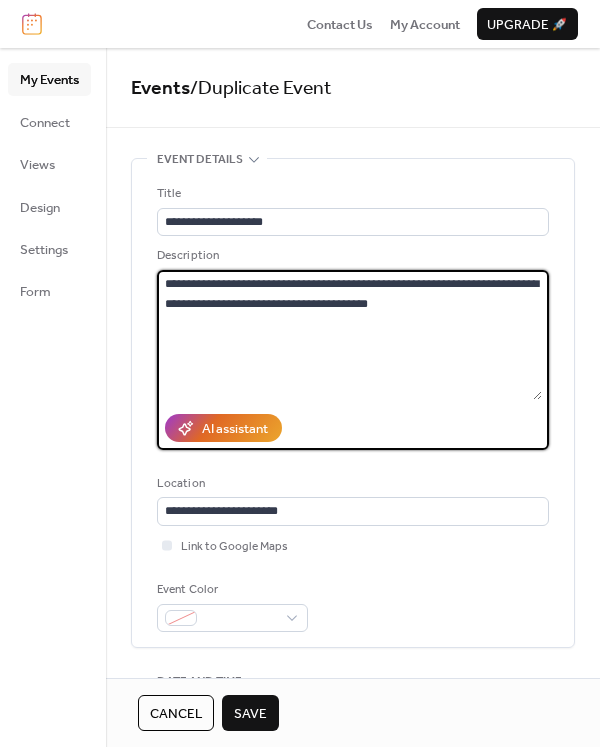 drag, startPoint x: 400, startPoint y: 298, endPoint x: 130, endPoint y: 272, distance: 271.24896 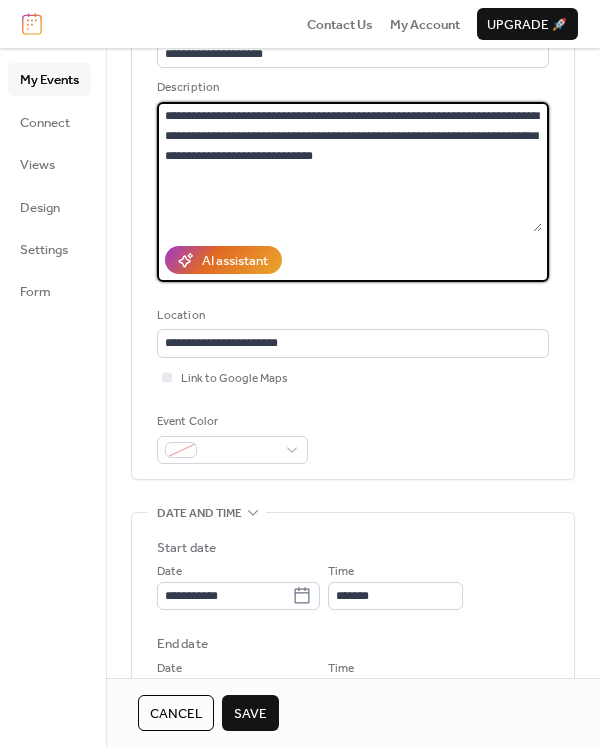 scroll, scrollTop: 199, scrollLeft: 0, axis: vertical 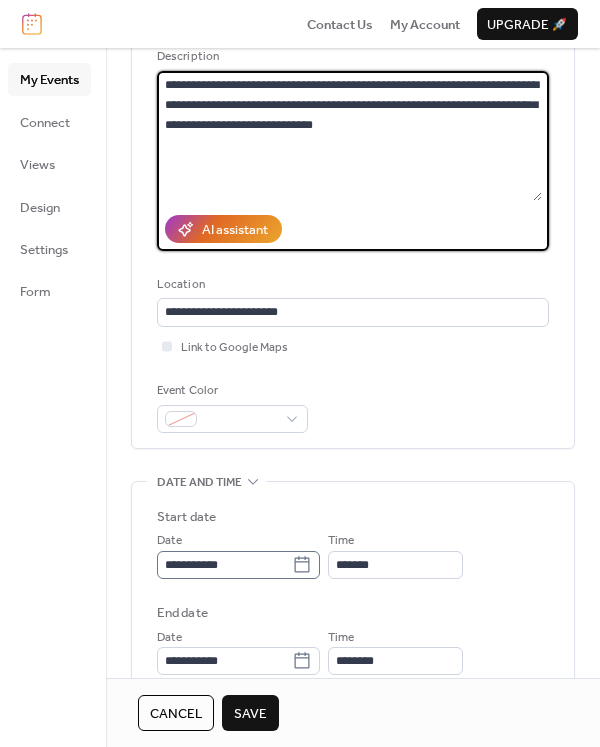 type on "**********" 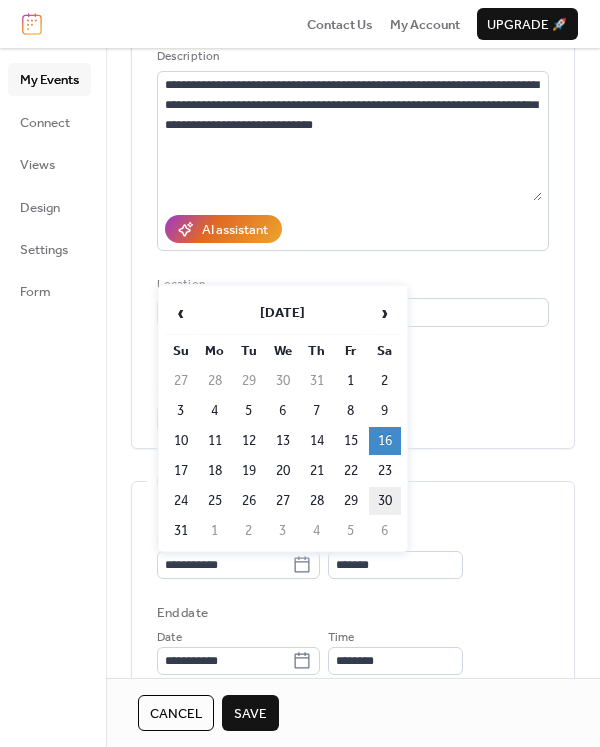 click on "30" at bounding box center (385, 501) 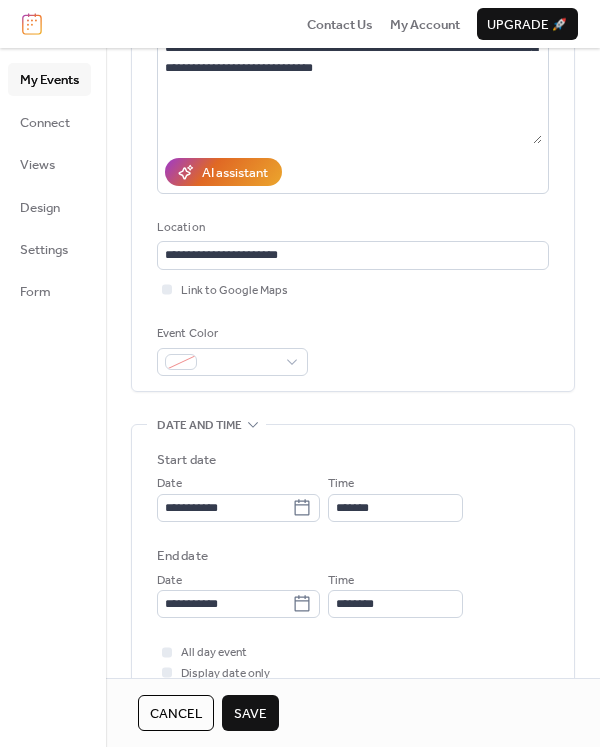 scroll, scrollTop: 287, scrollLeft: 0, axis: vertical 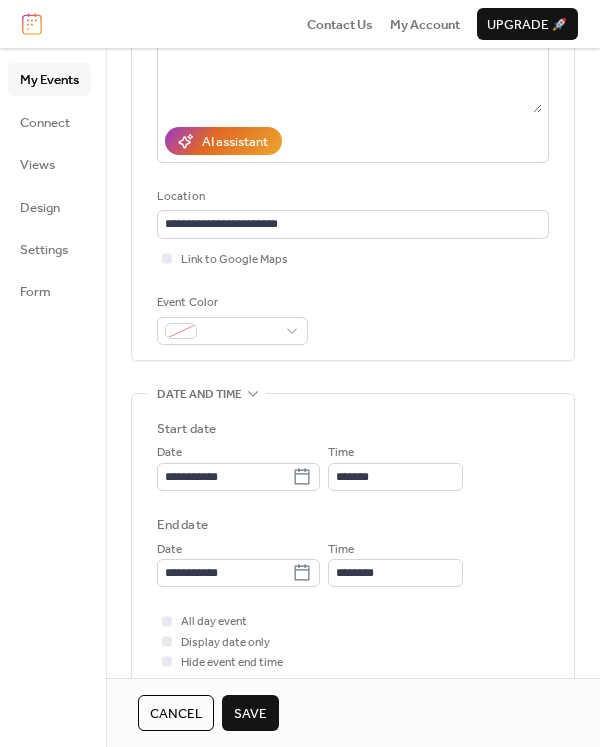 click on "Save" at bounding box center [250, 714] 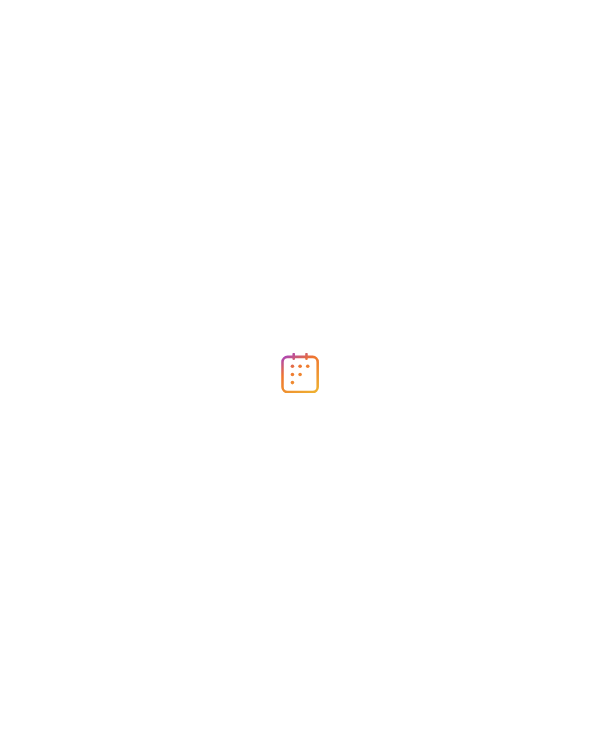 scroll, scrollTop: 0, scrollLeft: 0, axis: both 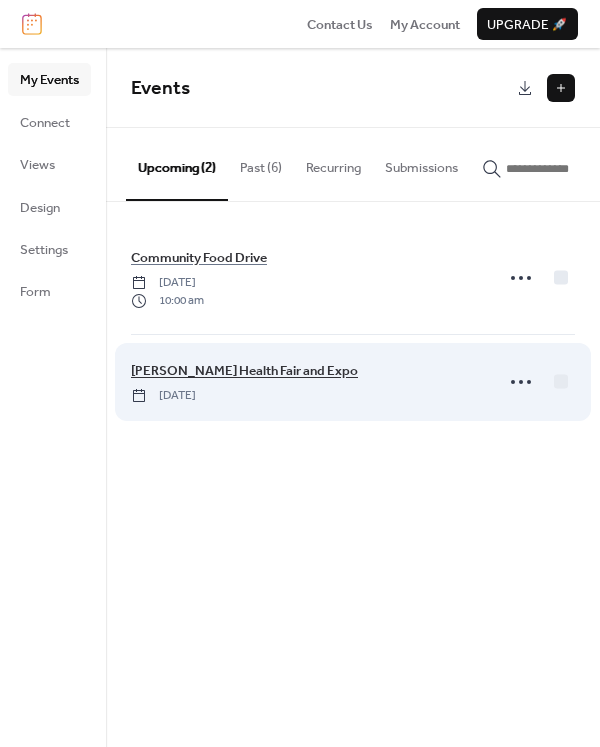 click on "[PERSON_NAME] Health Fair and Expo" at bounding box center (244, 371) 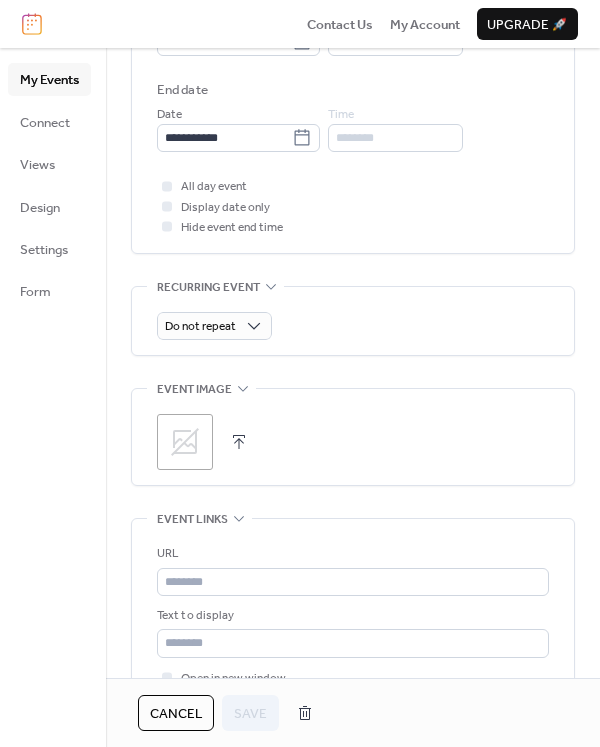 scroll, scrollTop: 815, scrollLeft: 0, axis: vertical 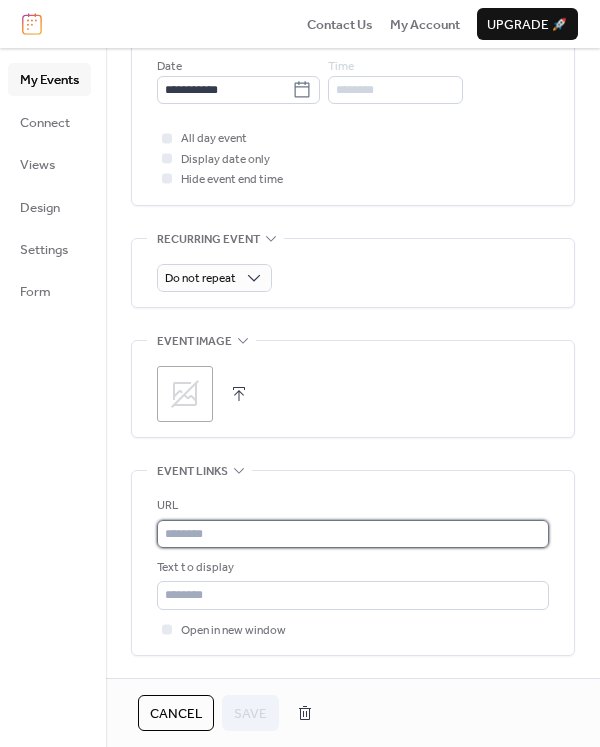 click at bounding box center (353, 534) 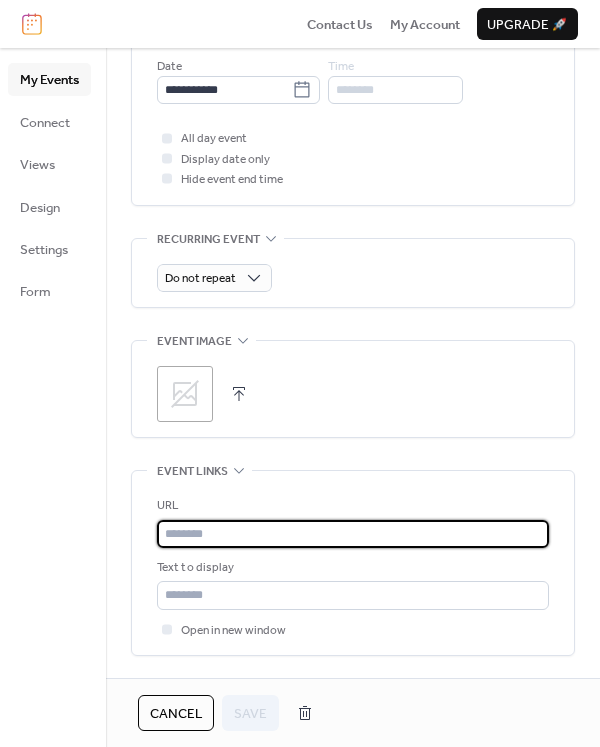 paste on "**********" 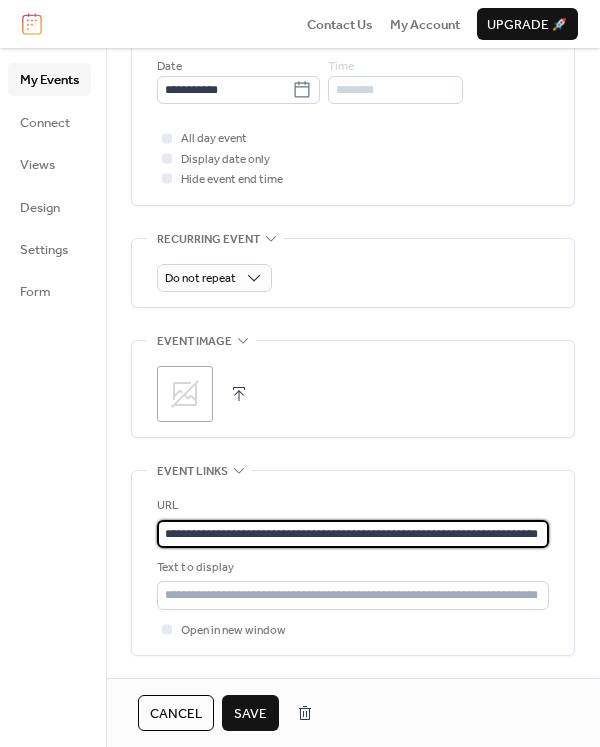 type on "**********" 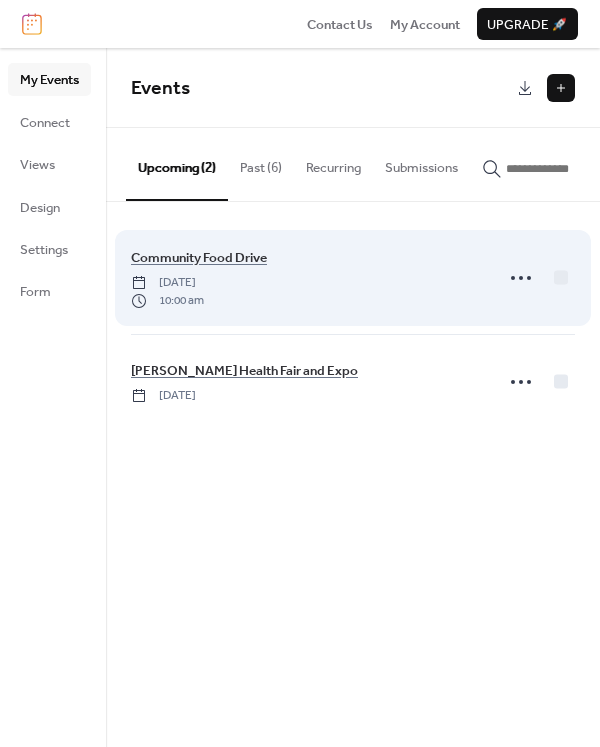 click on "Community Food Drive [DATE] 10:00 am" at bounding box center [306, 278] 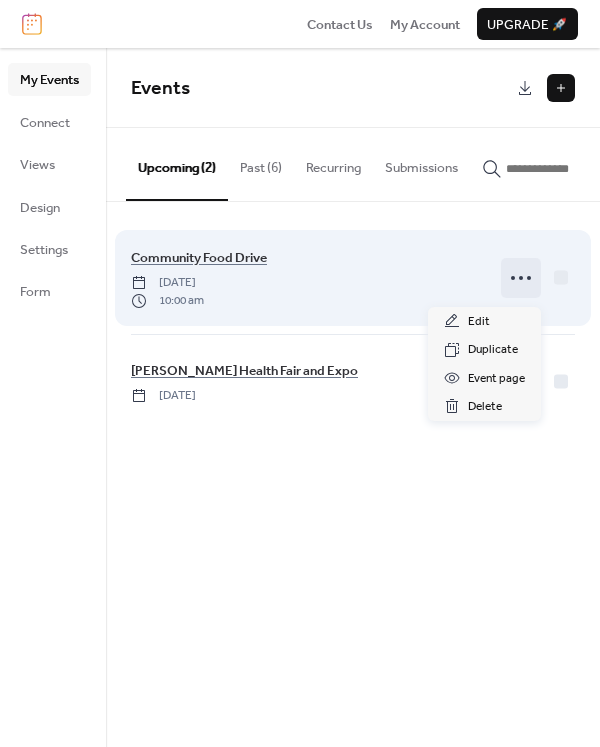 click 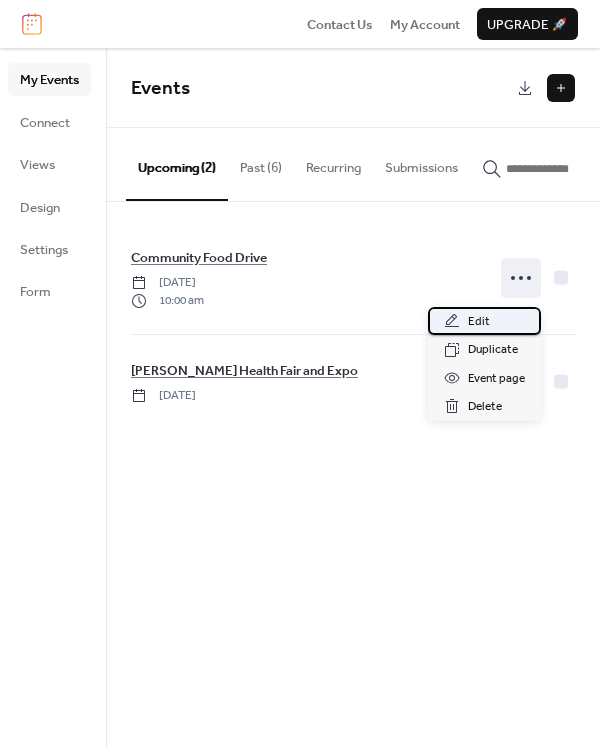 click on "Edit" at bounding box center (484, 321) 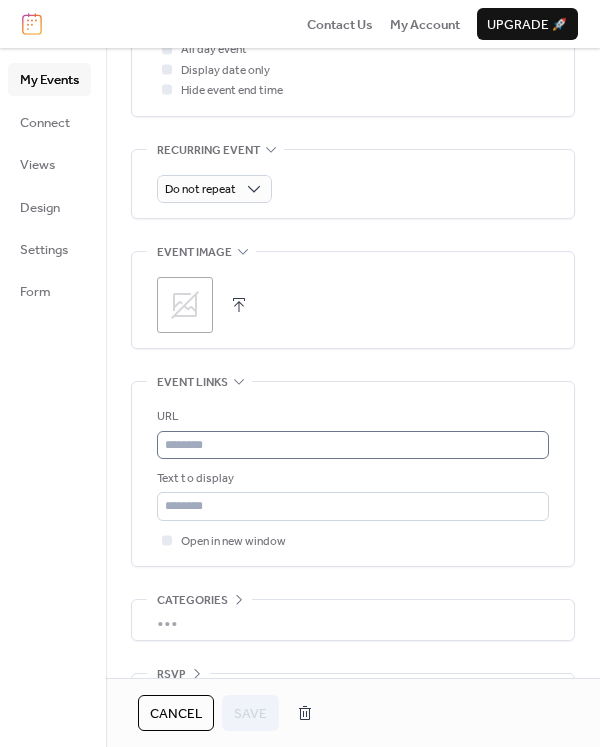 scroll, scrollTop: 875, scrollLeft: 0, axis: vertical 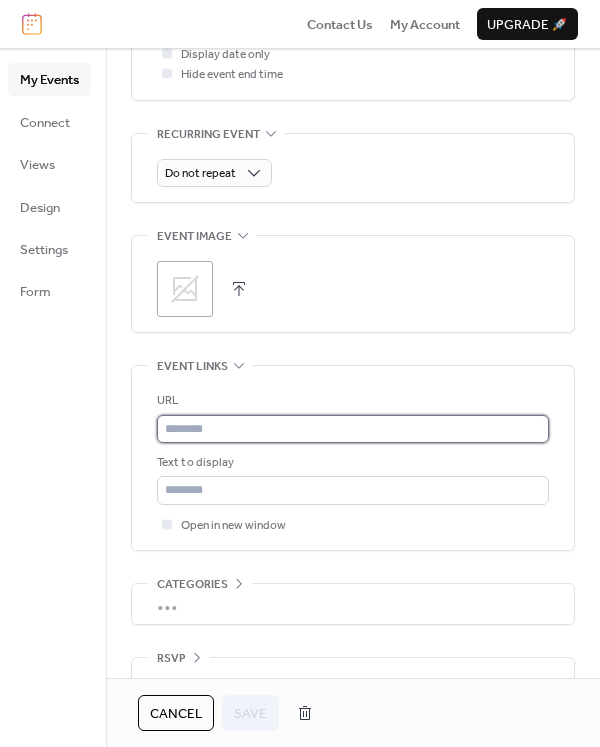 click at bounding box center [353, 429] 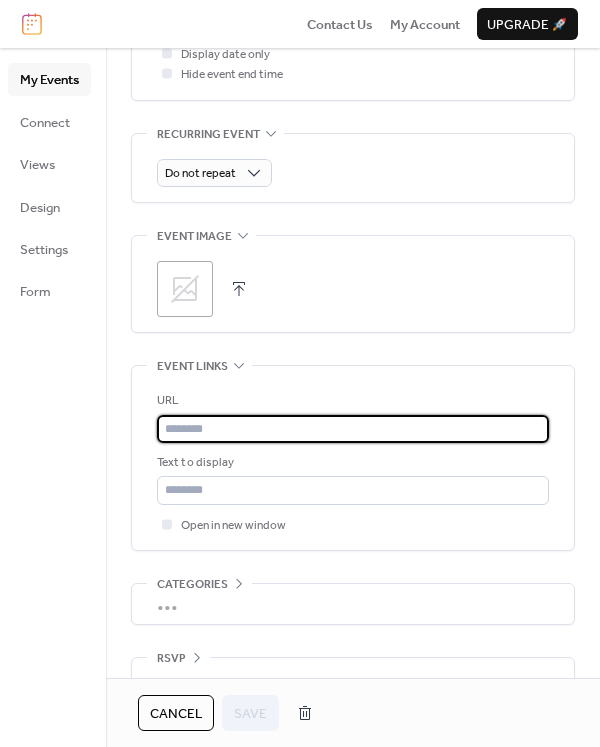 paste on "**********" 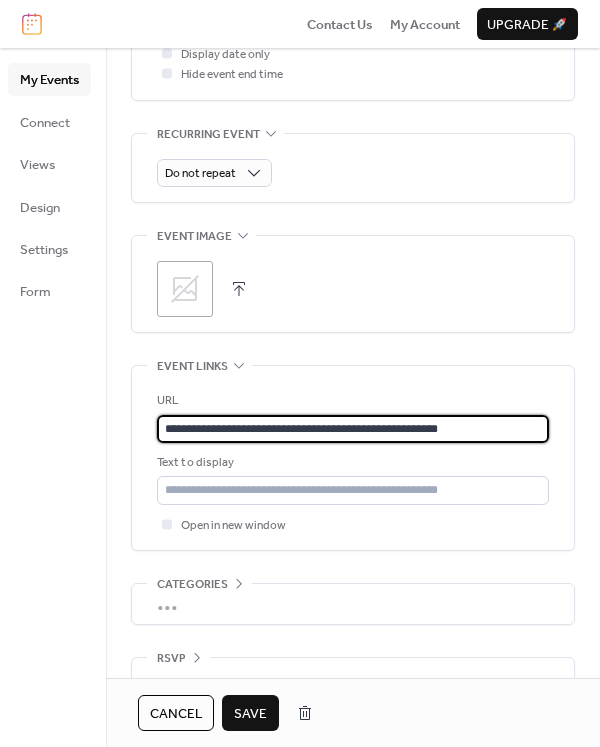 type on "**********" 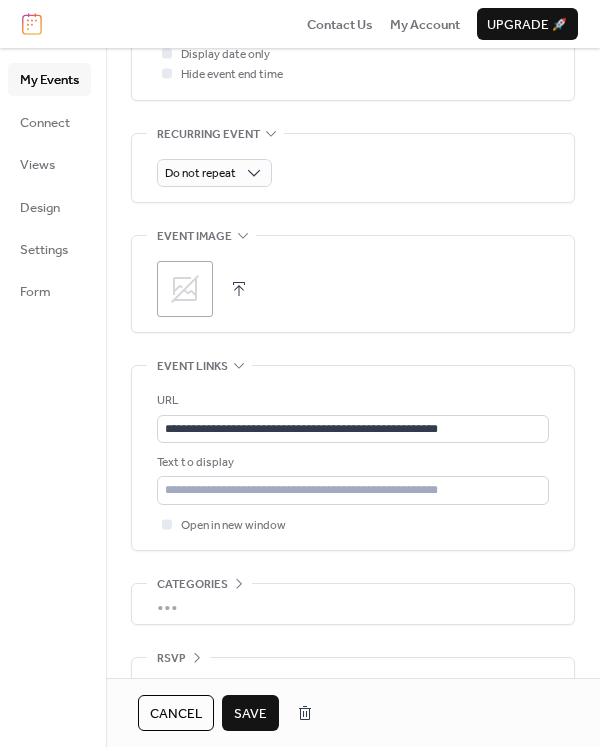 click on "Save" at bounding box center [250, 714] 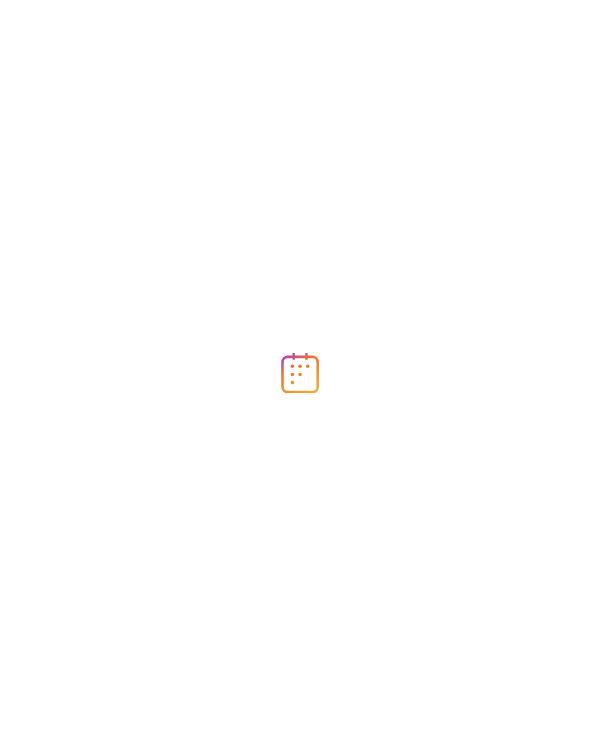 scroll, scrollTop: 0, scrollLeft: 0, axis: both 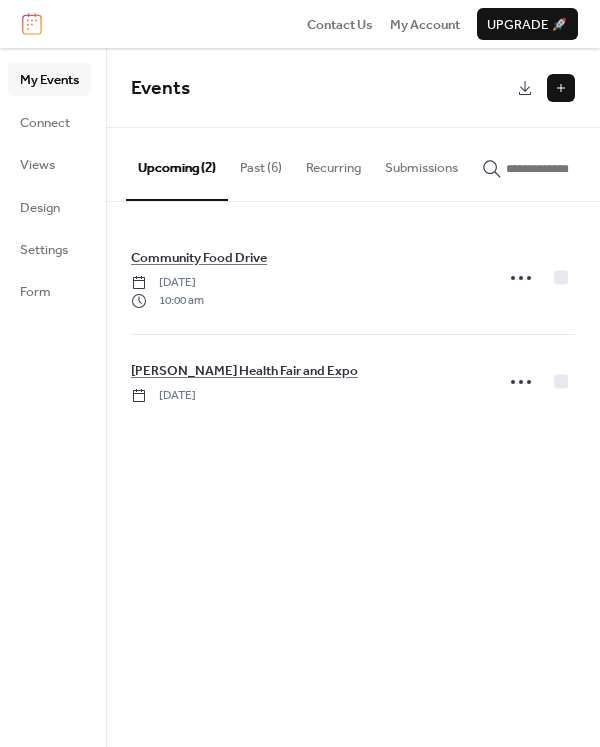 click at bounding box center (561, 88) 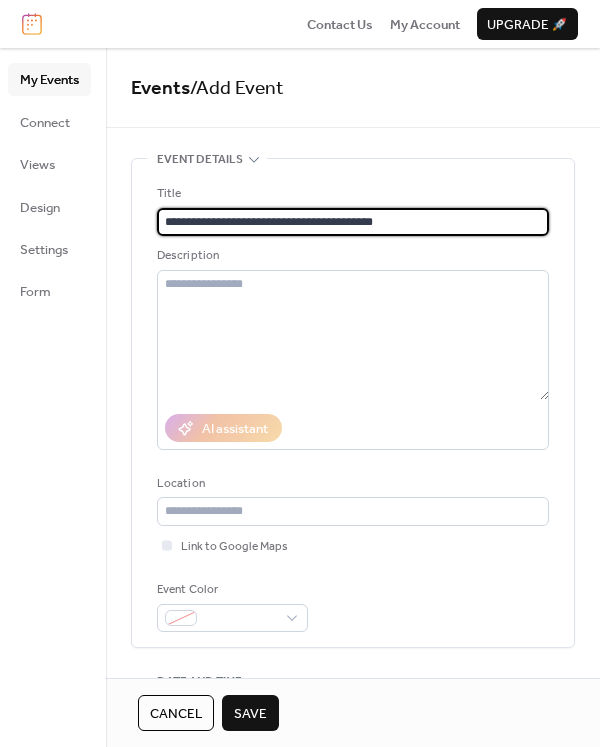 click on "**********" at bounding box center (353, 222) 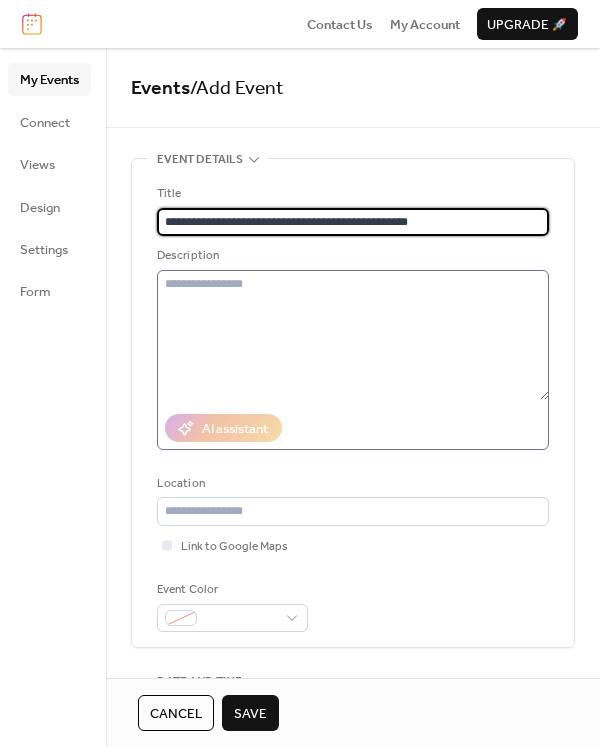 type on "**********" 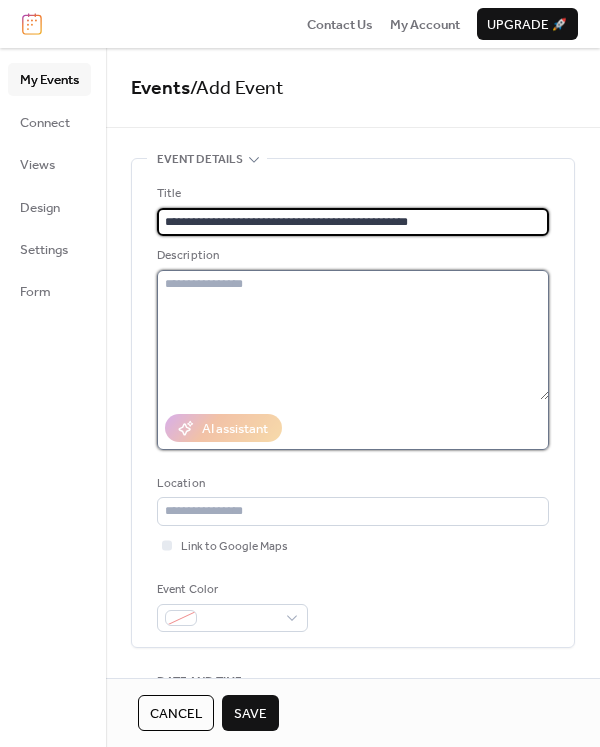 click at bounding box center [353, 335] 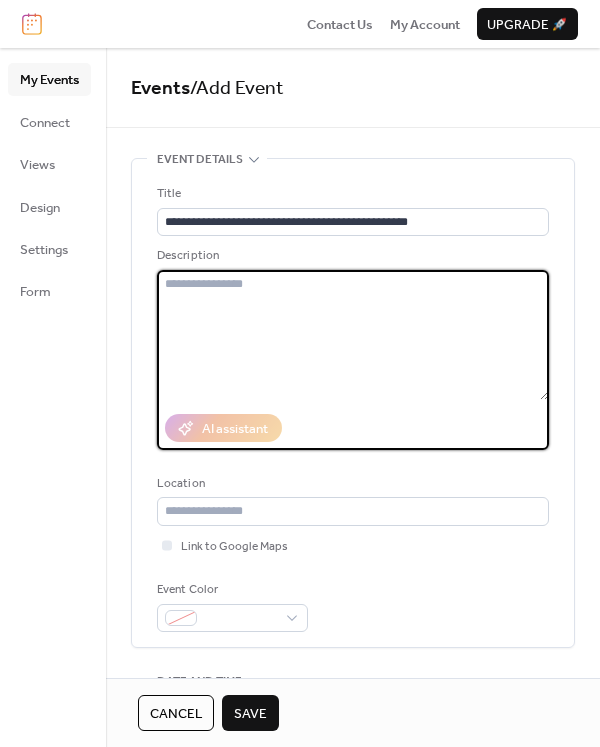 paste on "**********" 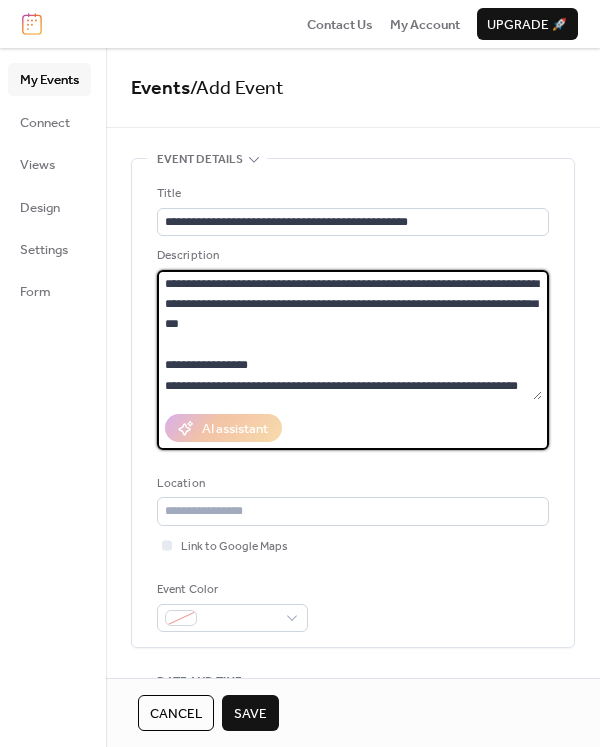 scroll, scrollTop: 0, scrollLeft: 0, axis: both 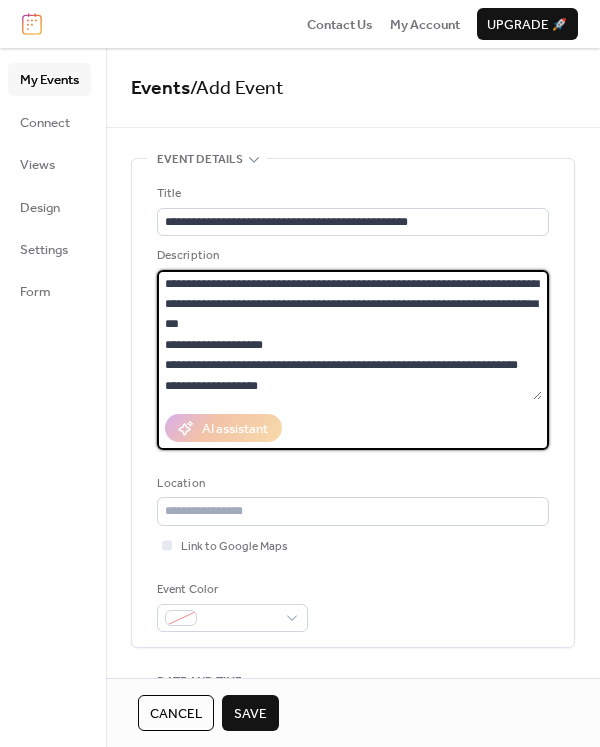 click on "**********" at bounding box center (349, 335) 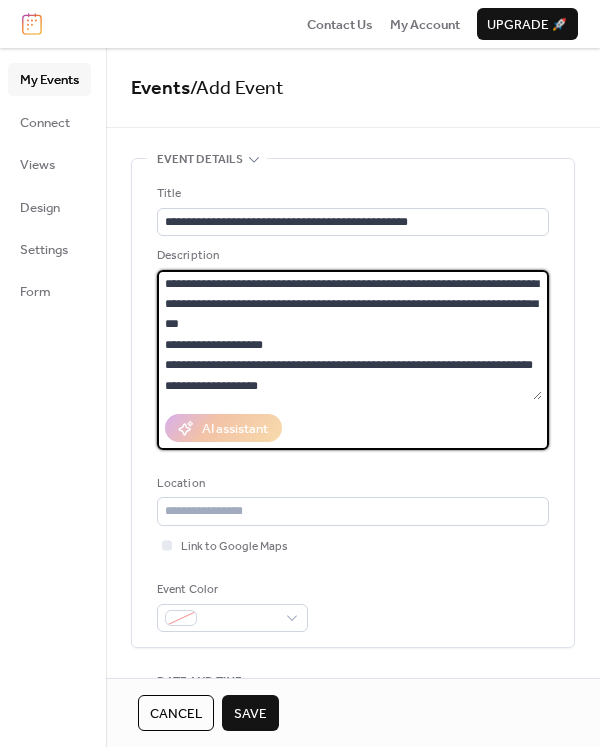 scroll, scrollTop: 33, scrollLeft: 0, axis: vertical 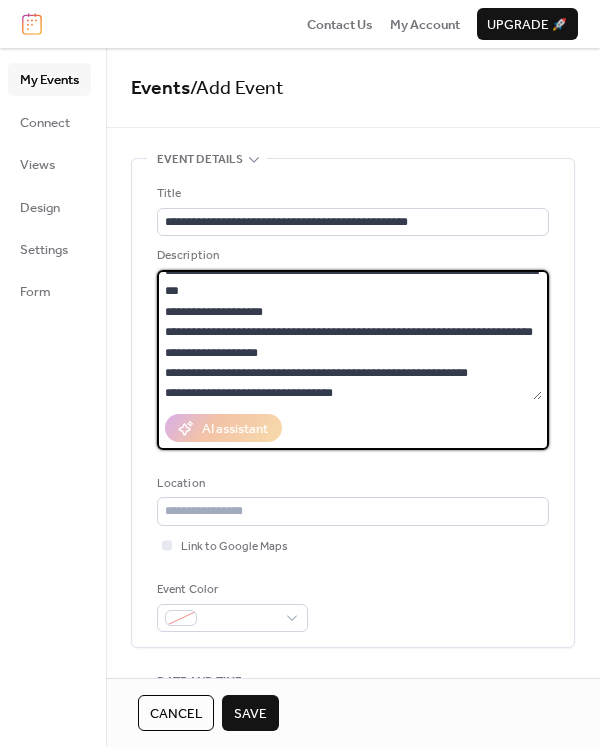 click on "**********" at bounding box center [349, 335] 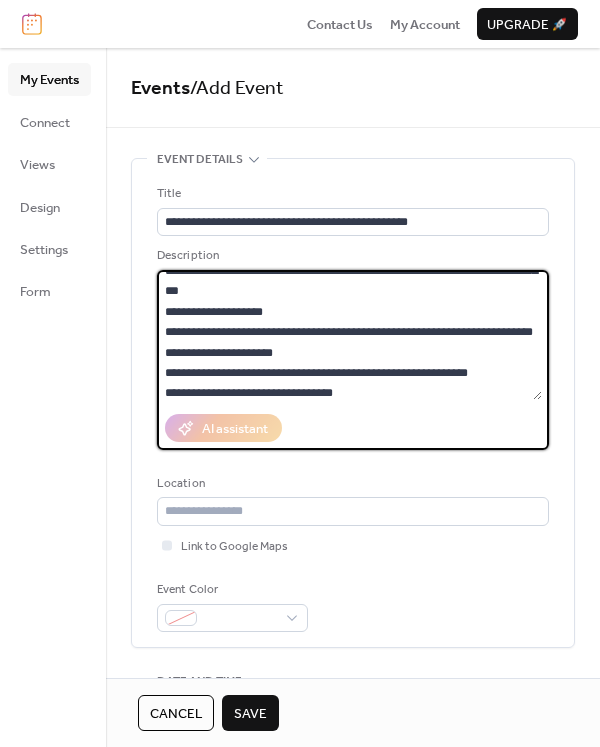 click on "**********" at bounding box center [349, 335] 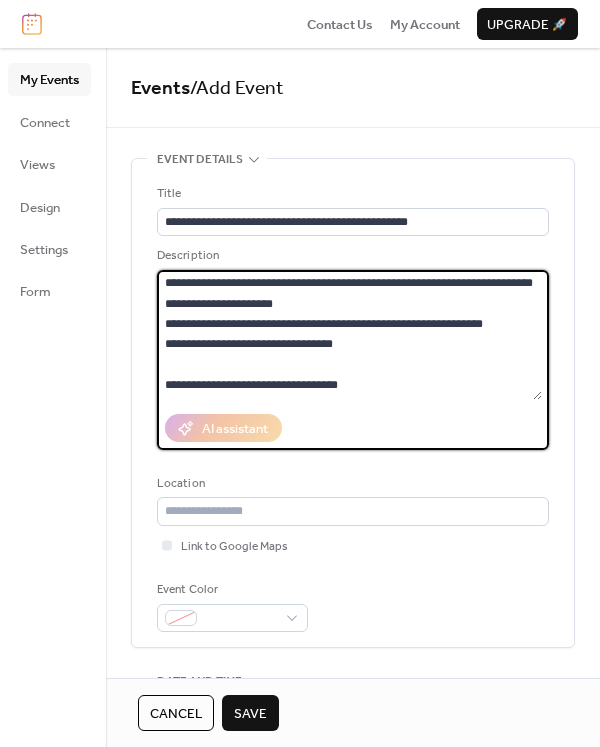 scroll, scrollTop: 98, scrollLeft: 0, axis: vertical 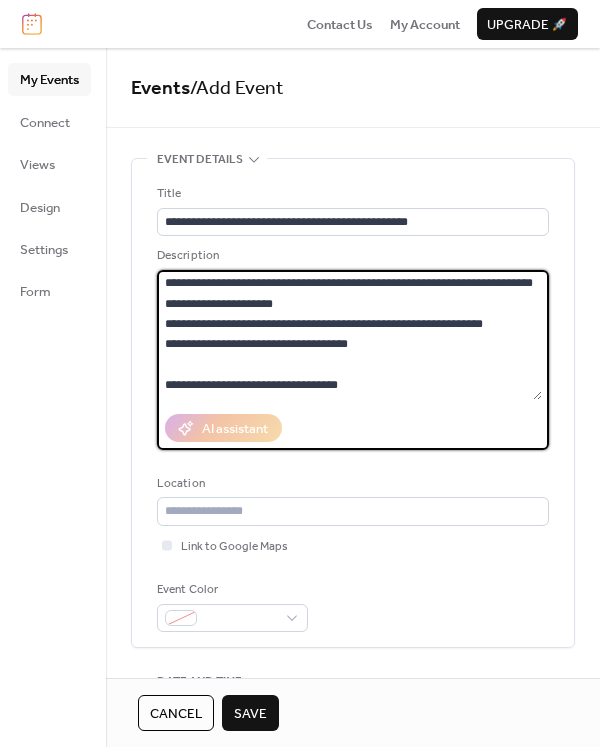click on "**********" at bounding box center (349, 335) 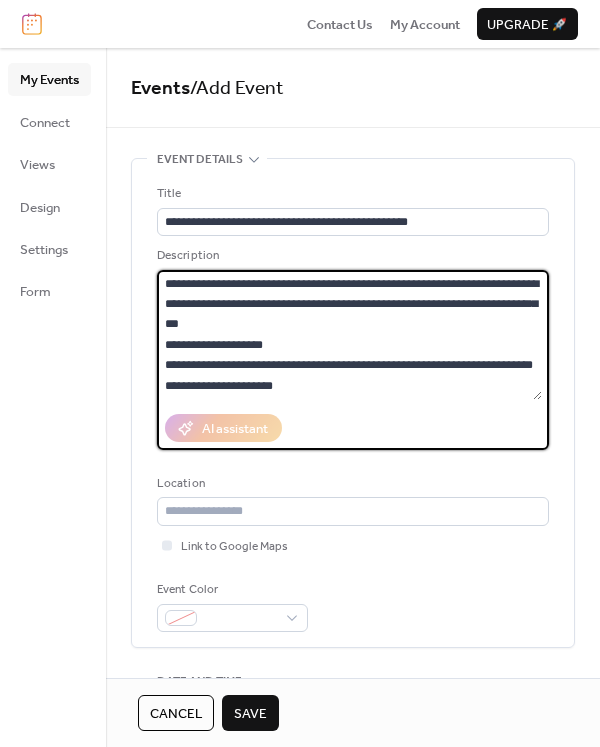 scroll, scrollTop: 0, scrollLeft: 0, axis: both 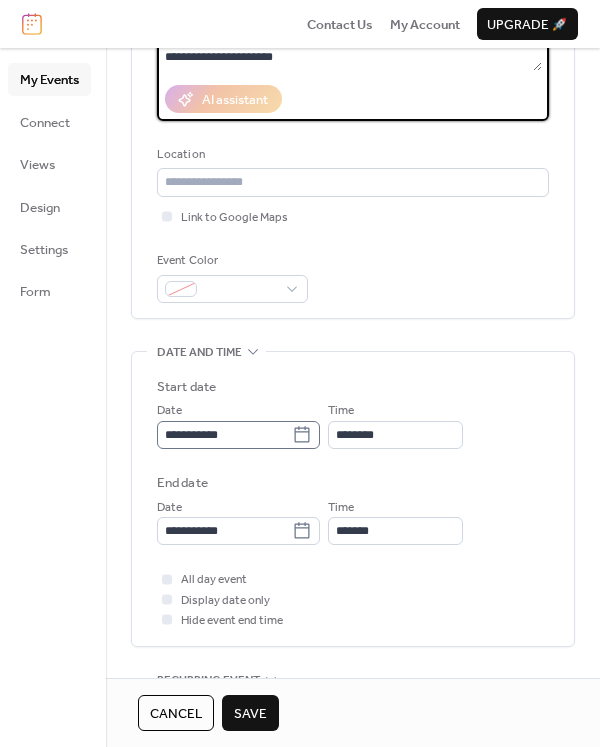 type on "**********" 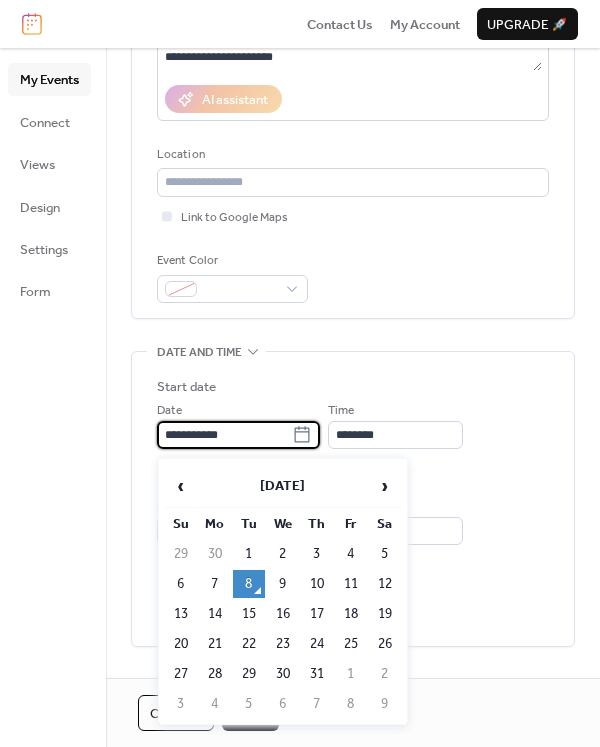 click on "**********" at bounding box center (224, 435) 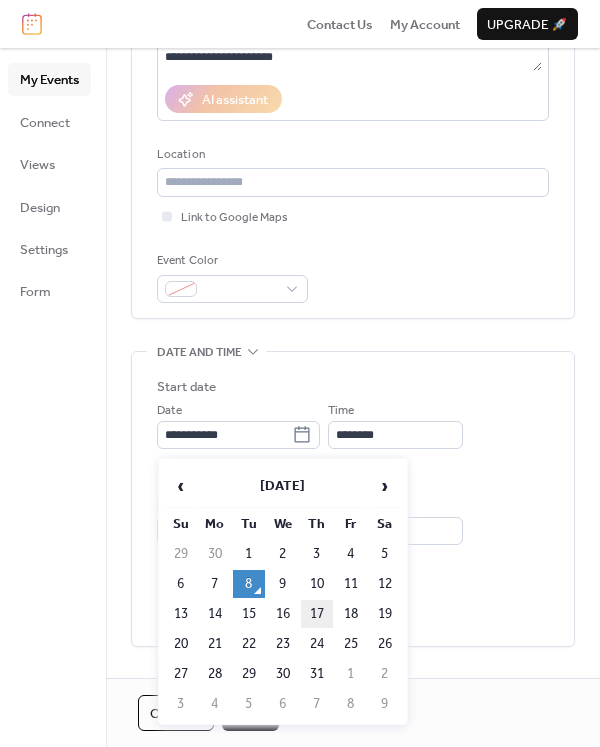 click on "17" at bounding box center [317, 614] 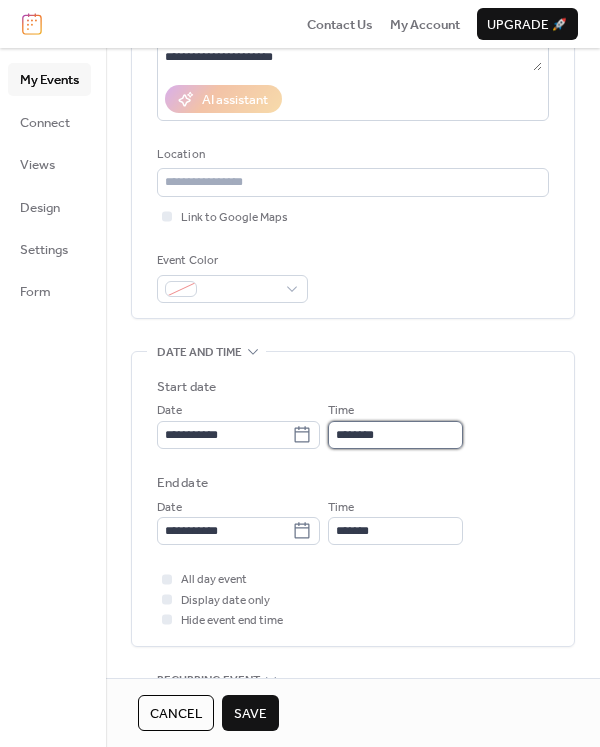 click on "********" at bounding box center (395, 435) 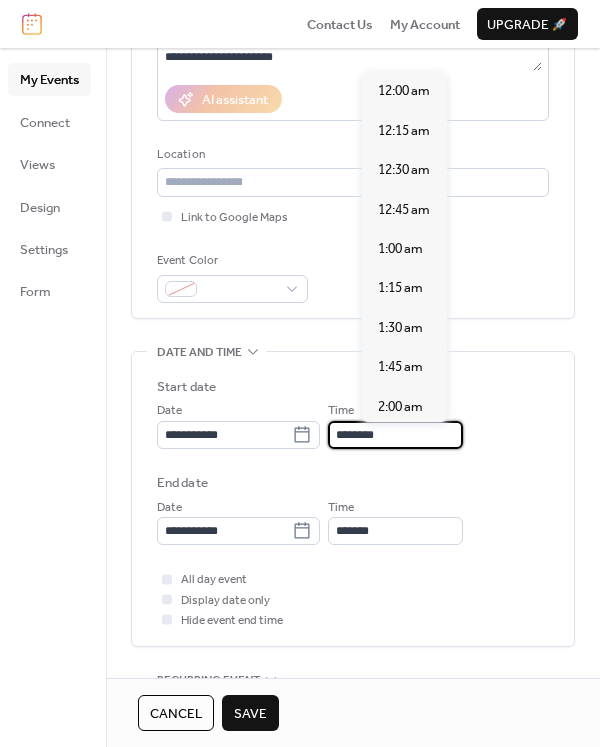 scroll, scrollTop: 1872, scrollLeft: 0, axis: vertical 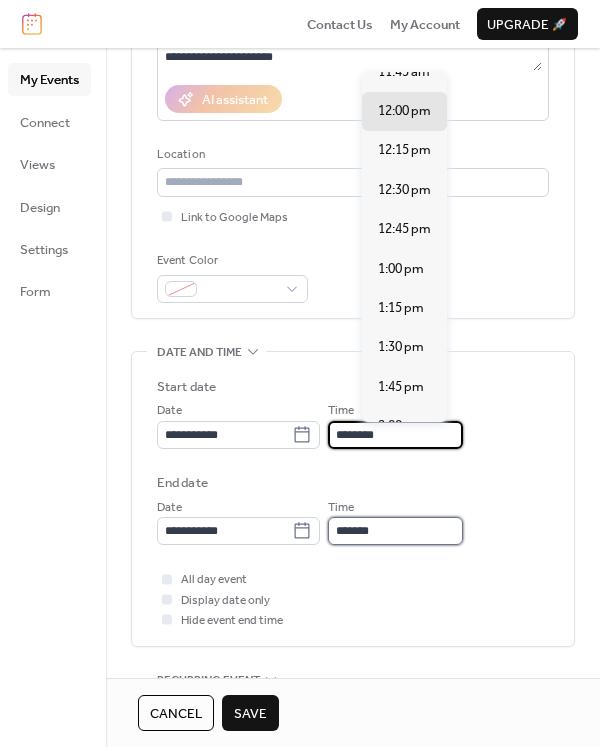 click on "*******" at bounding box center (395, 531) 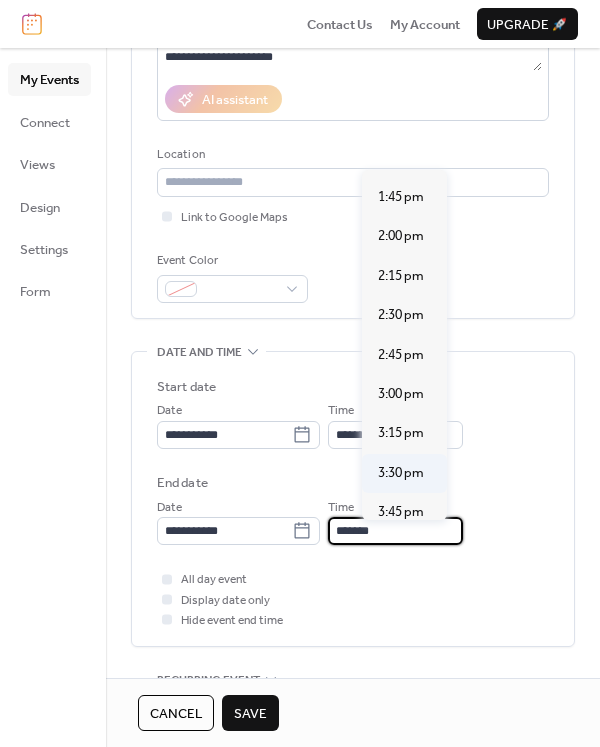scroll, scrollTop: 230, scrollLeft: 0, axis: vertical 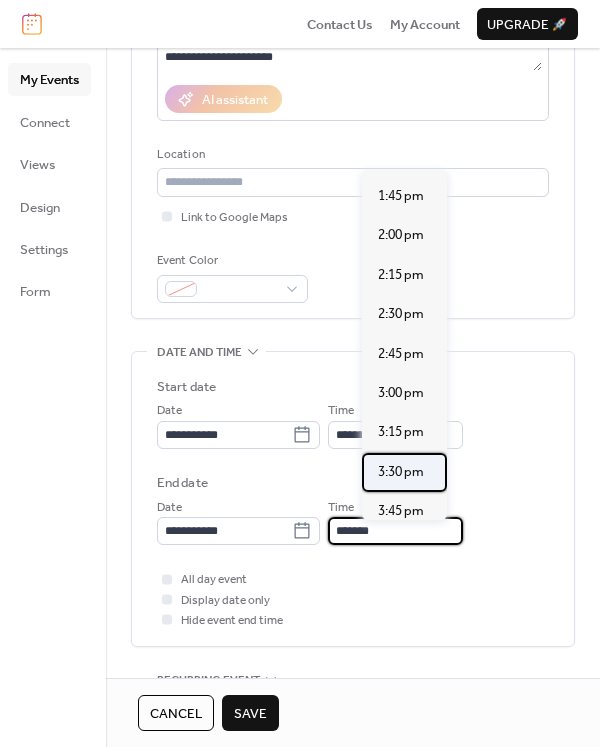 click on "3:30 pm" at bounding box center (401, 472) 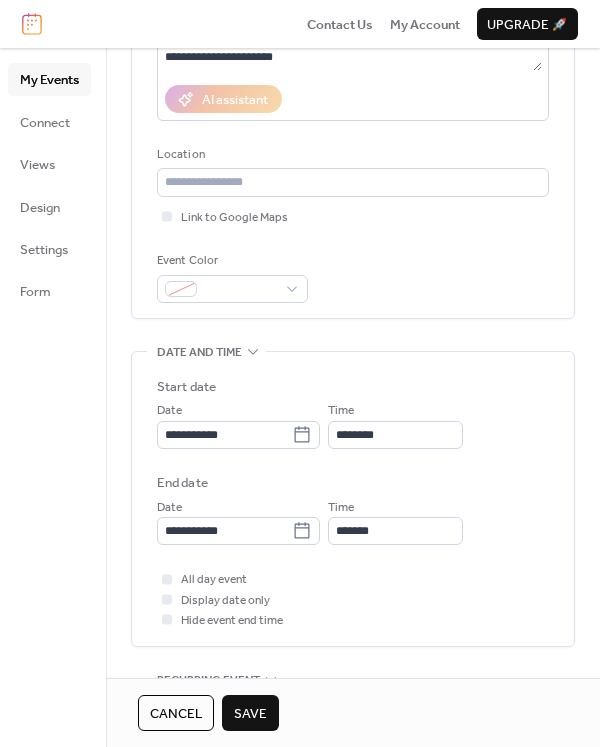 type on "*******" 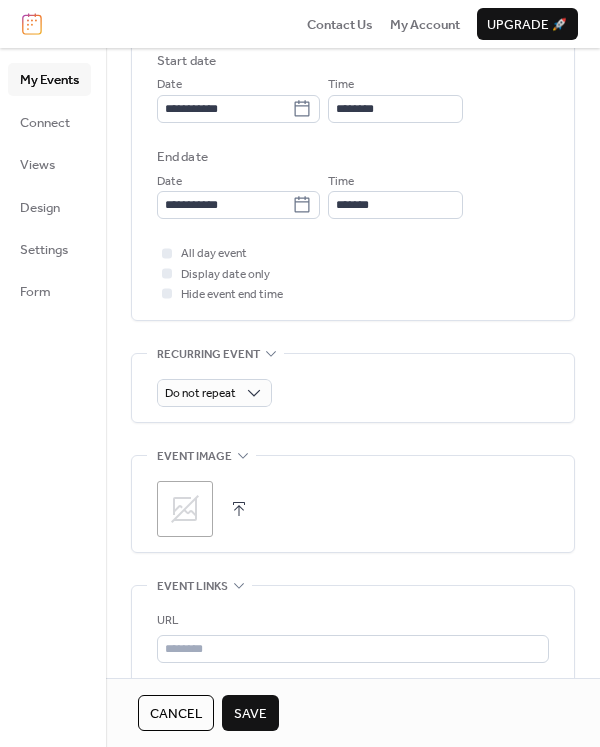 scroll, scrollTop: 818, scrollLeft: 0, axis: vertical 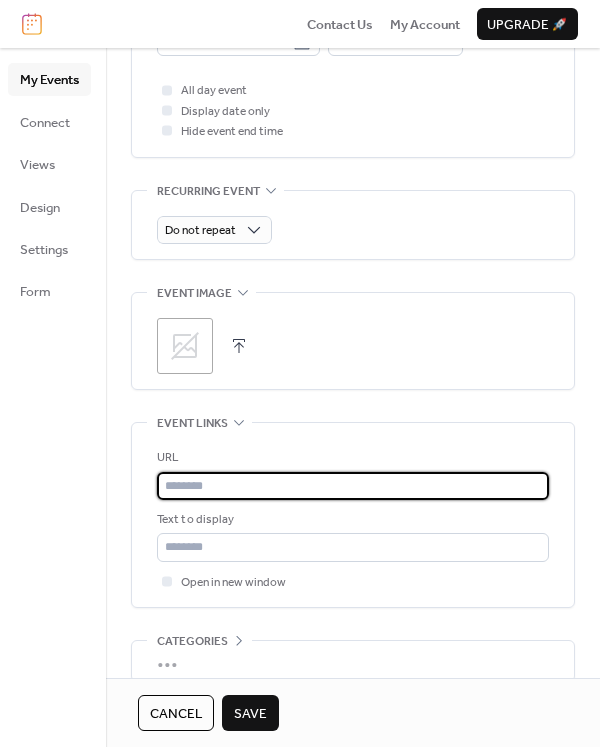 click at bounding box center (353, 486) 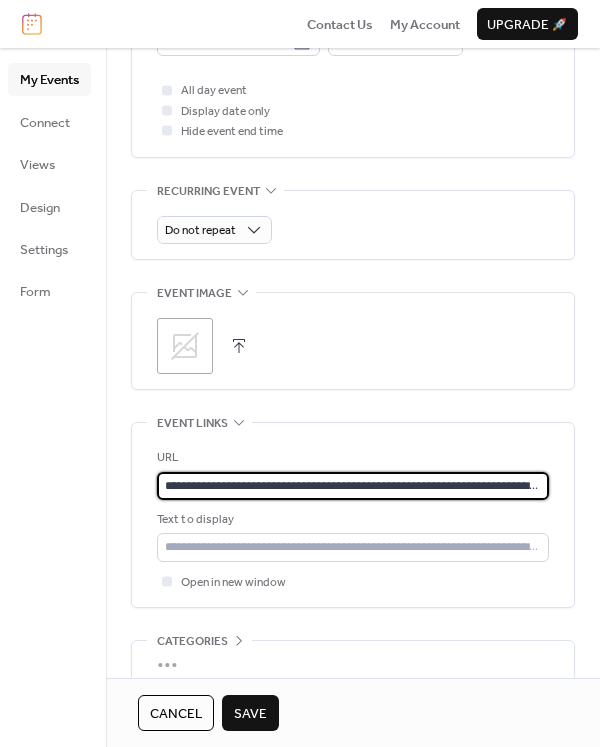 type on "**********" 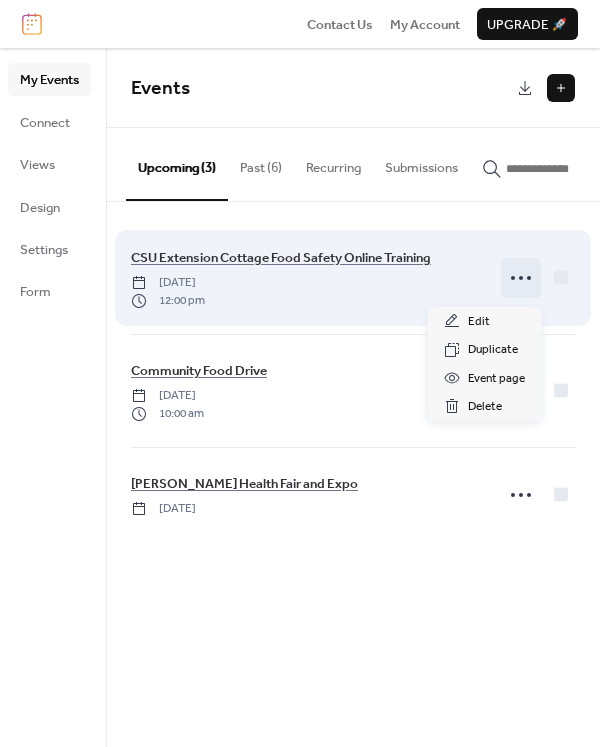 click 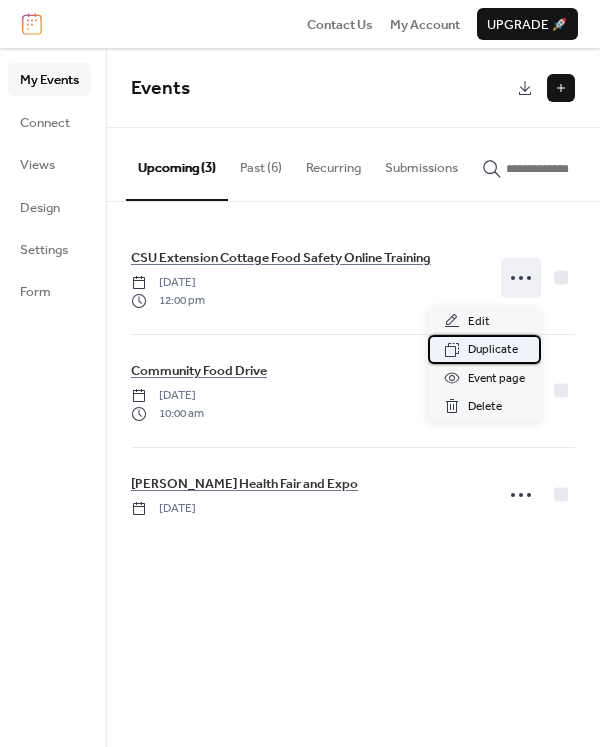 click on "Duplicate" at bounding box center (493, 350) 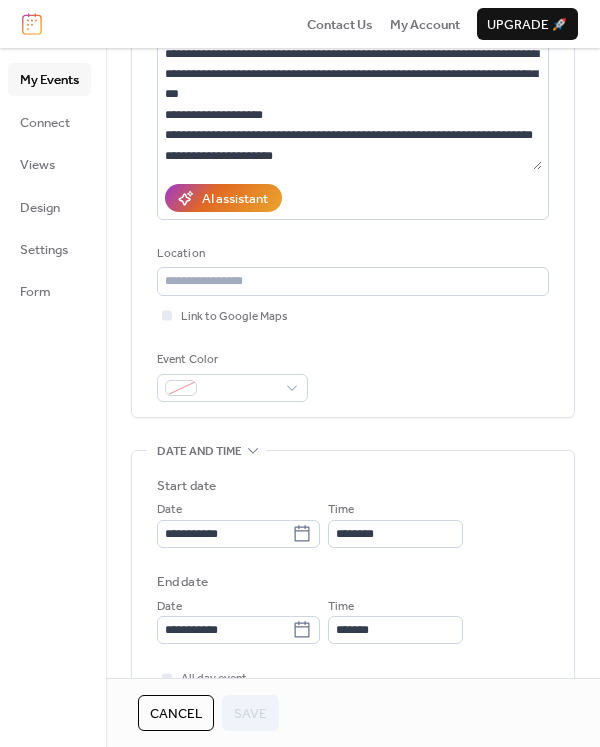 scroll, scrollTop: 264, scrollLeft: 0, axis: vertical 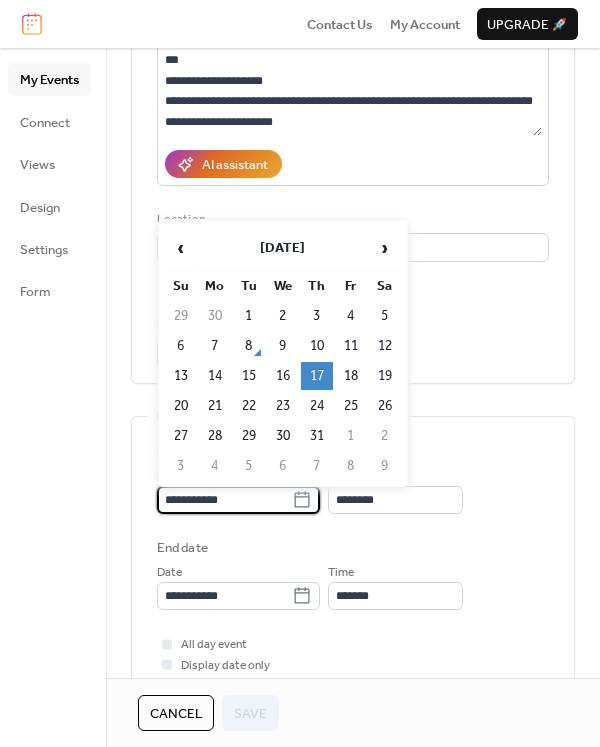 click on "**********" at bounding box center (224, 500) 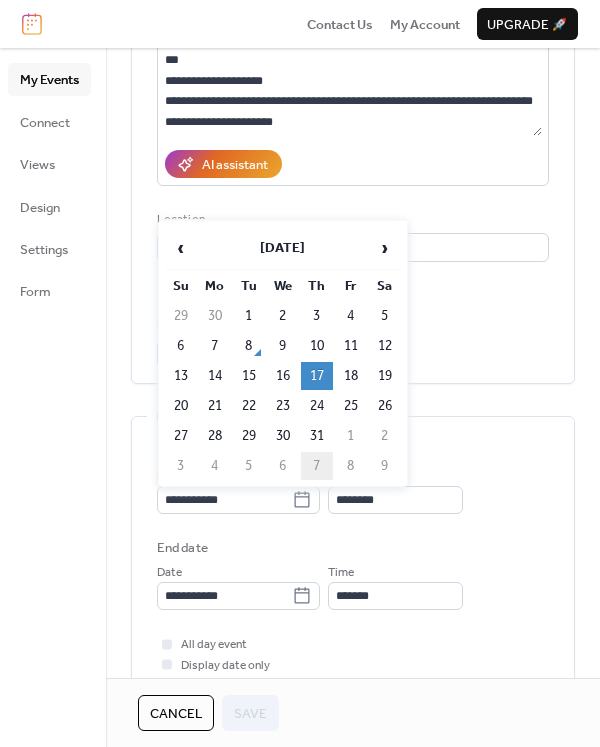 click on "7" at bounding box center [317, 466] 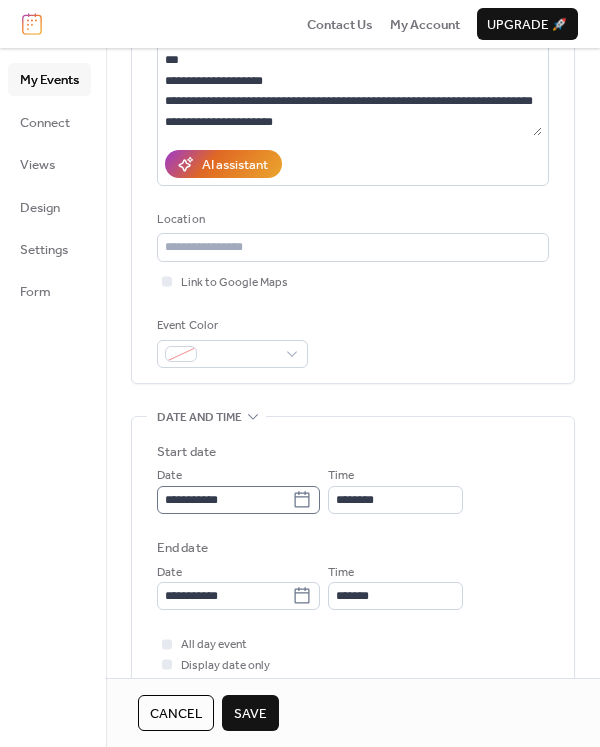 click 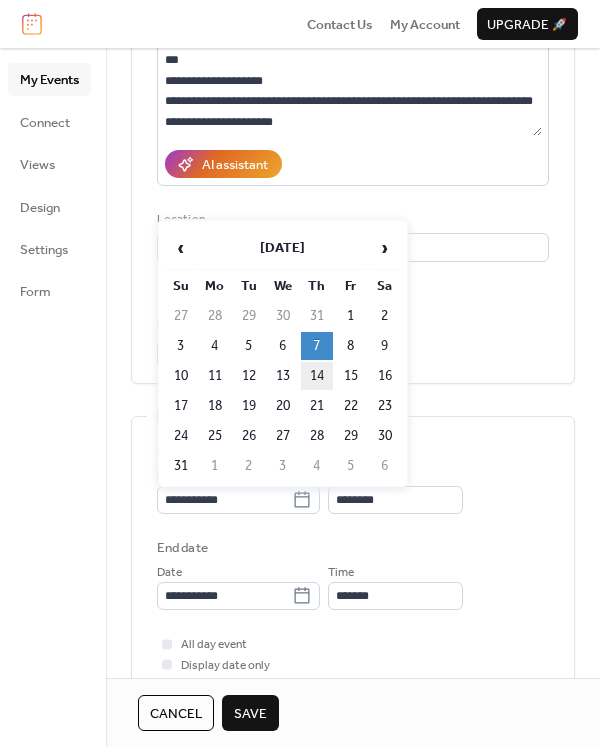 click on "14" at bounding box center [317, 376] 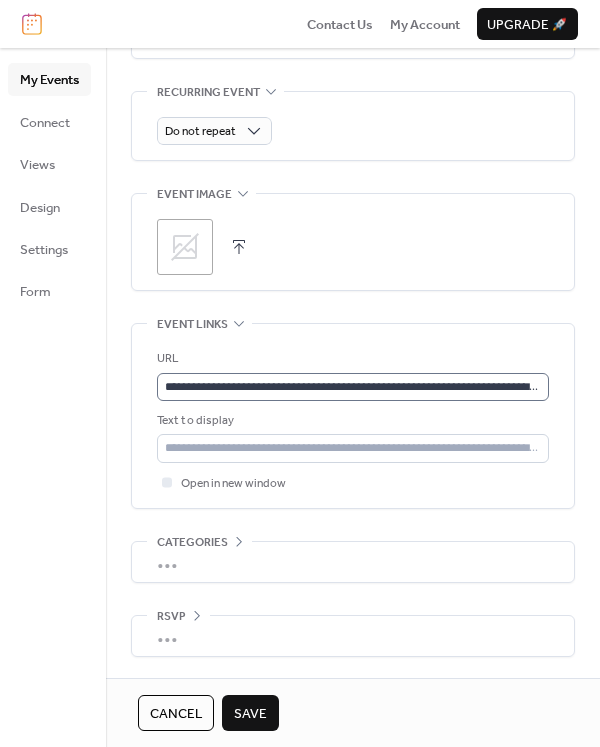 scroll, scrollTop: 924, scrollLeft: 0, axis: vertical 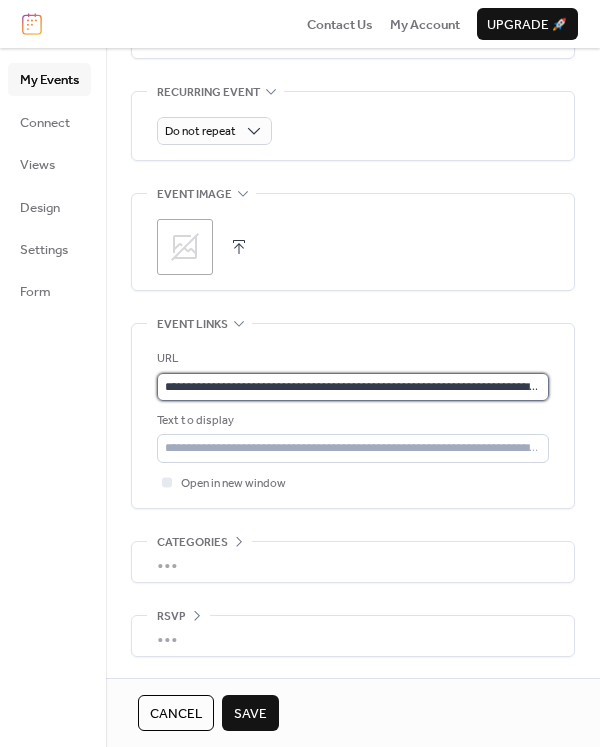 click on "**********" at bounding box center [353, 387] 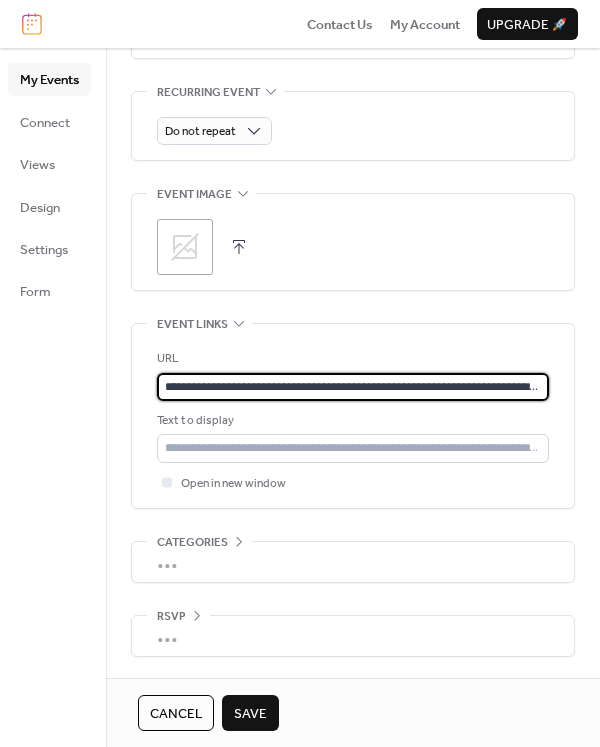 click on "**********" at bounding box center (353, 387) 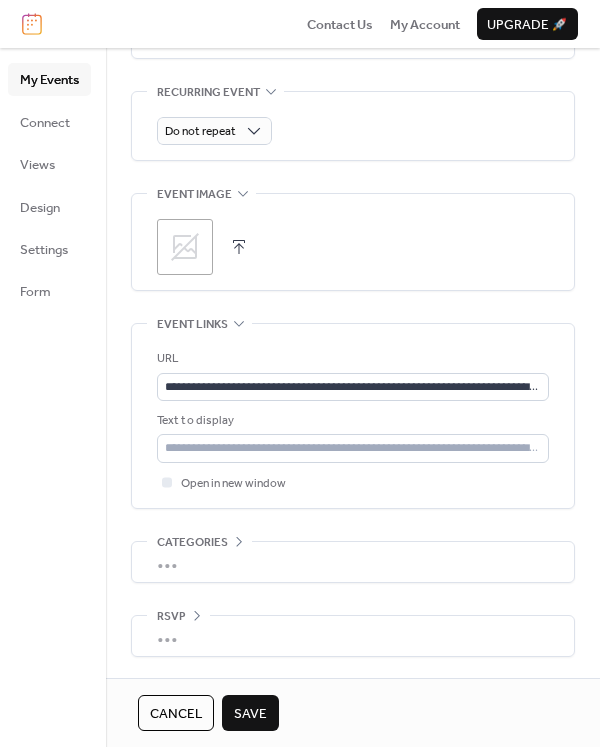 click on "Save" at bounding box center (250, 714) 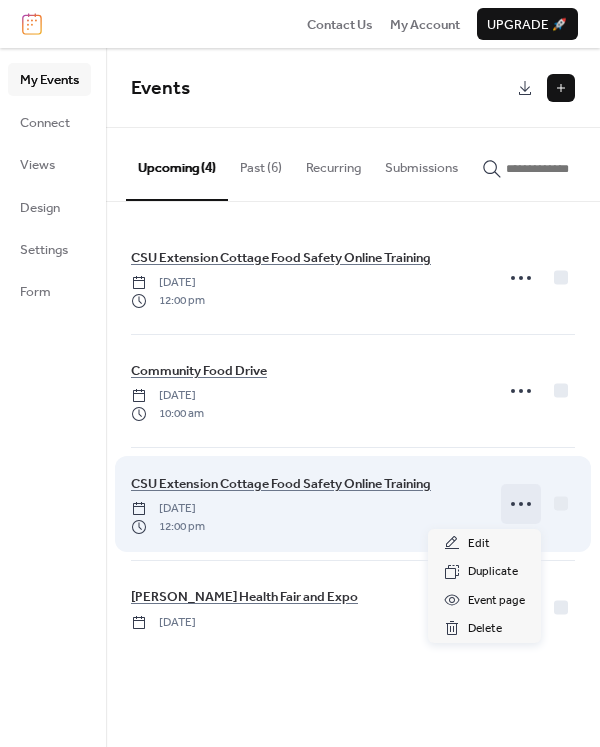 click 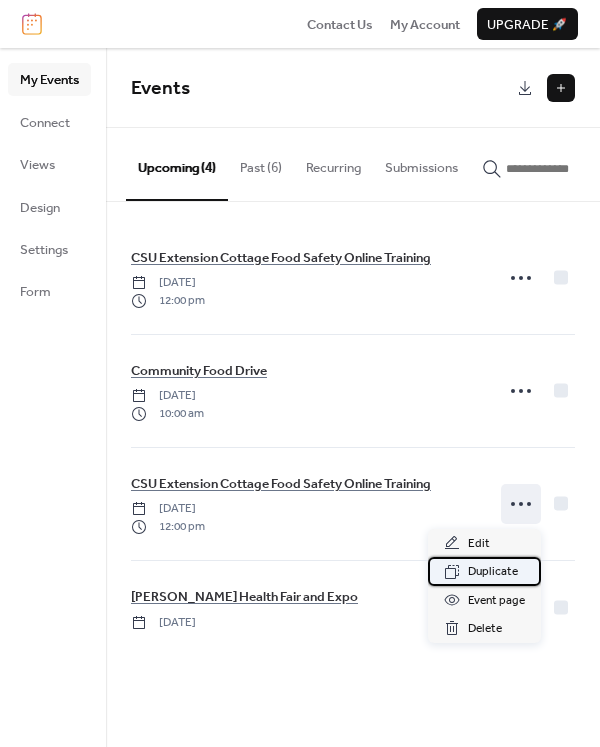 click on "Duplicate" at bounding box center [493, 572] 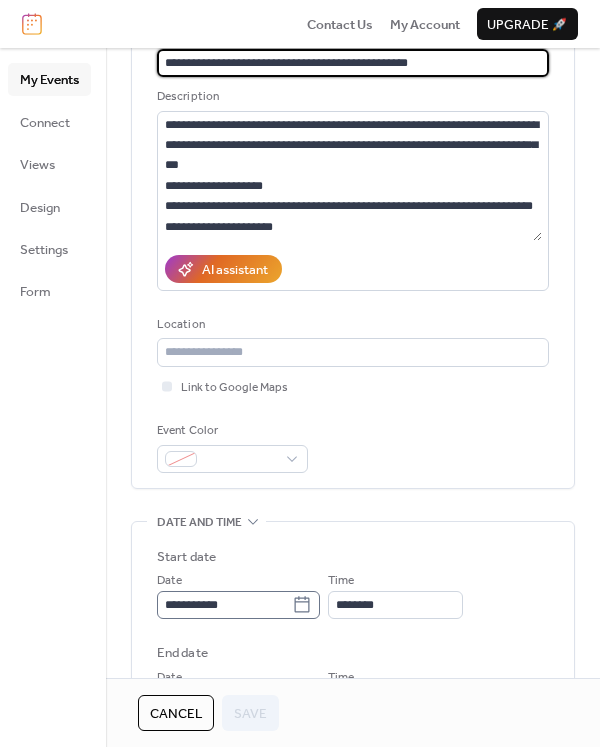 scroll, scrollTop: 204, scrollLeft: 0, axis: vertical 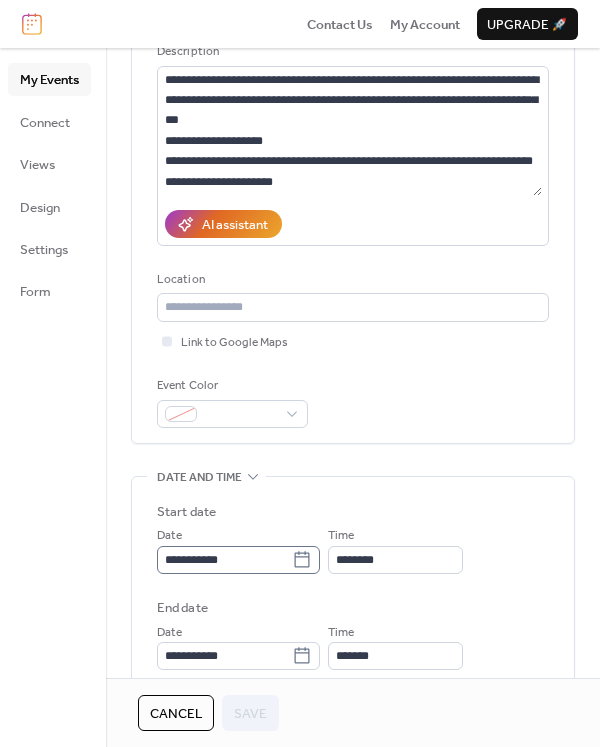 click 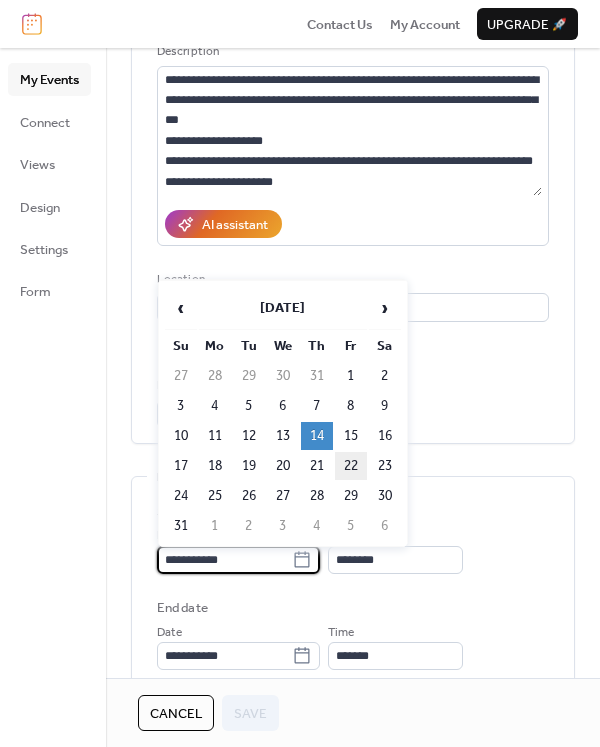click on "22" at bounding box center (351, 466) 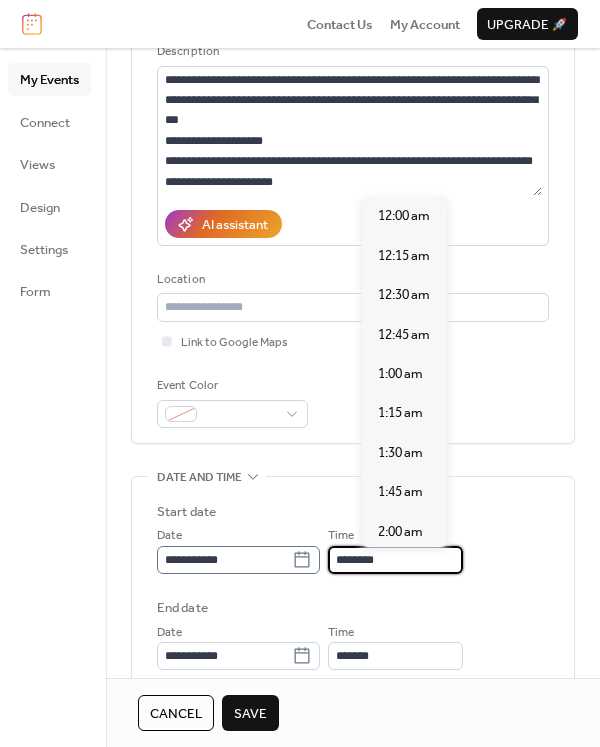 scroll, scrollTop: 1872, scrollLeft: 0, axis: vertical 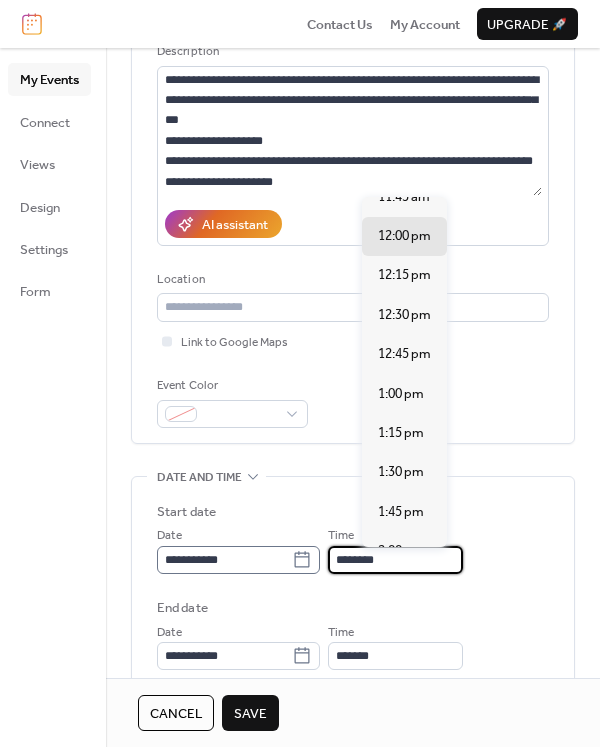 drag, startPoint x: 379, startPoint y: 562, endPoint x: 348, endPoint y: 561, distance: 31.016125 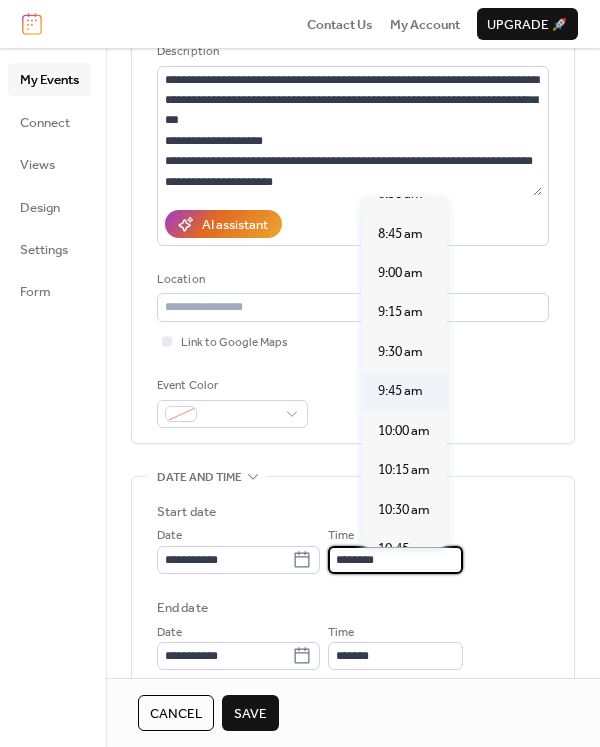 scroll, scrollTop: 1354, scrollLeft: 0, axis: vertical 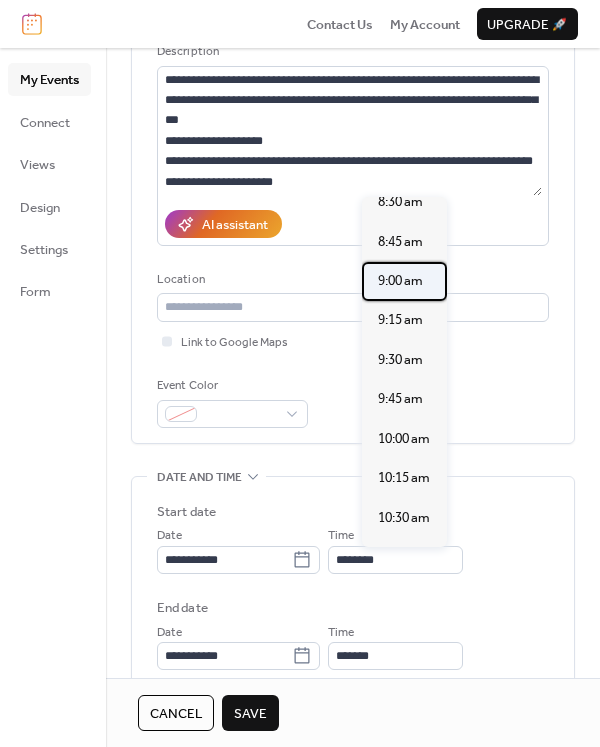 click on "9:00 am" at bounding box center [400, 281] 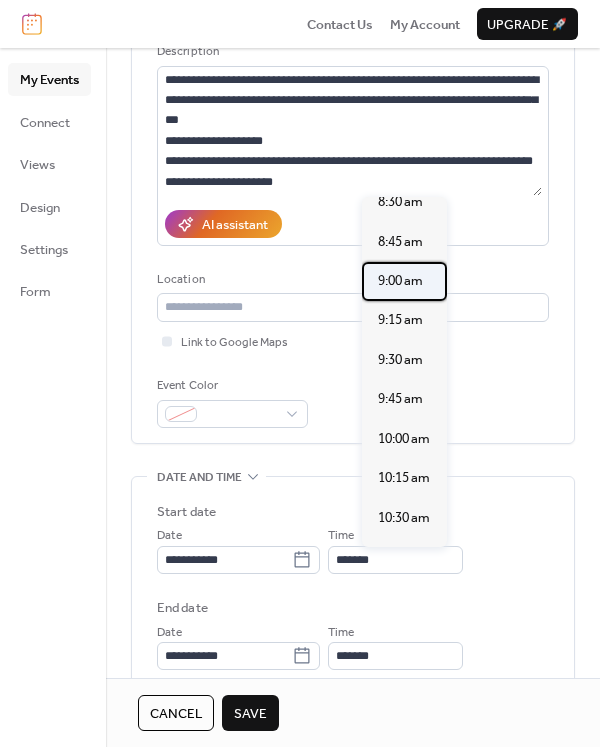 type on "********" 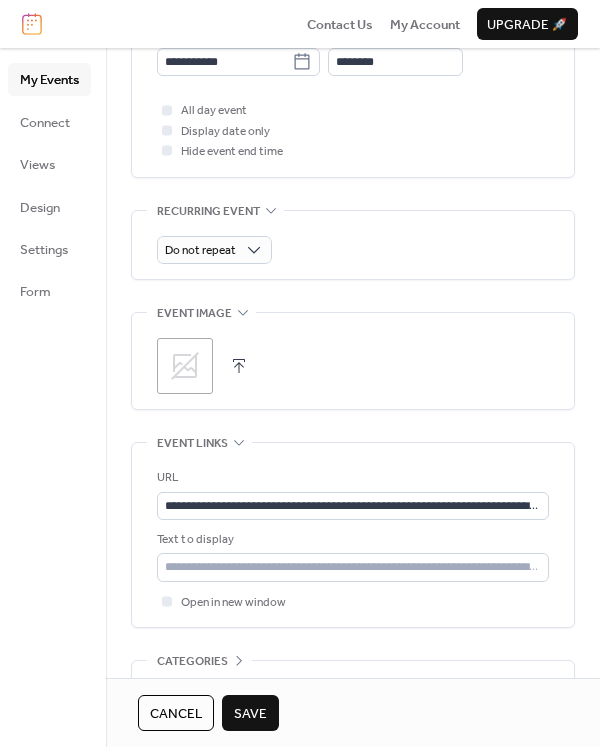 scroll, scrollTop: 841, scrollLeft: 0, axis: vertical 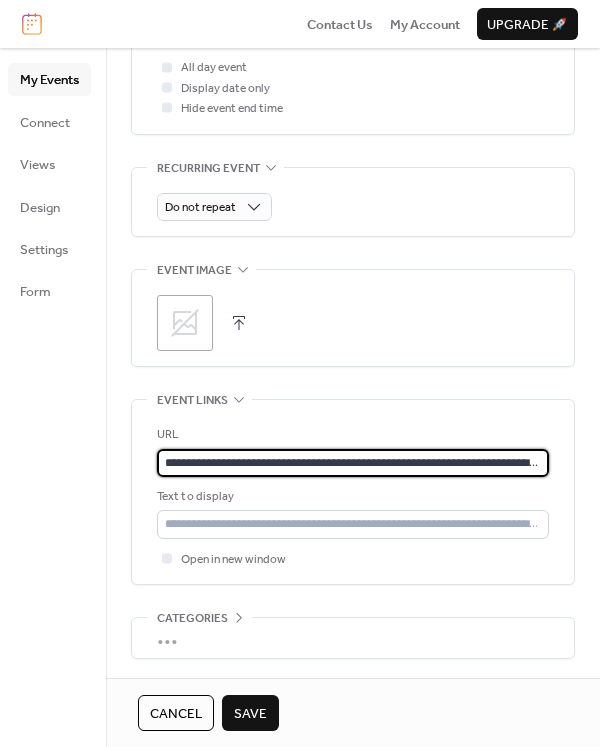click on "**********" at bounding box center (353, 463) 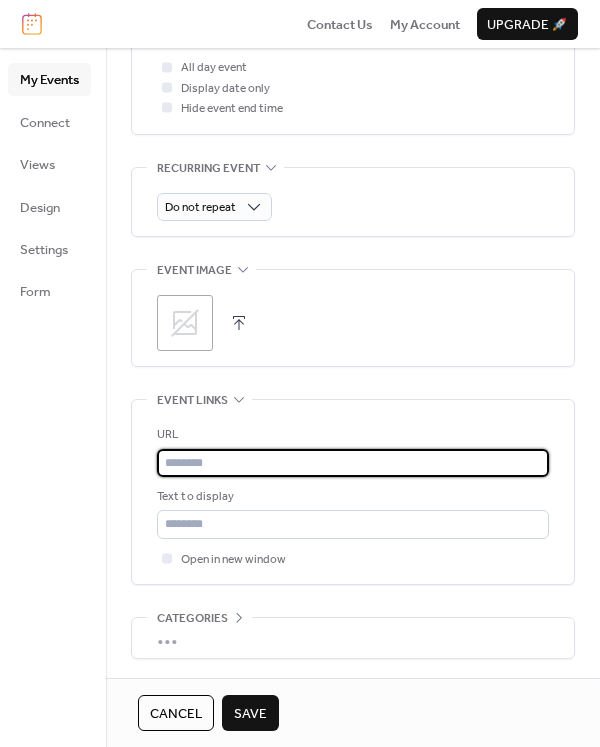paste on "**********" 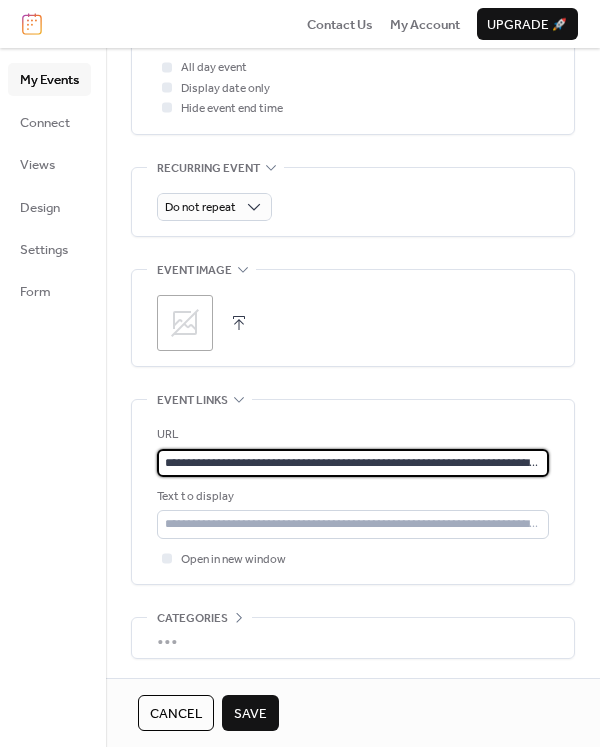type on "**********" 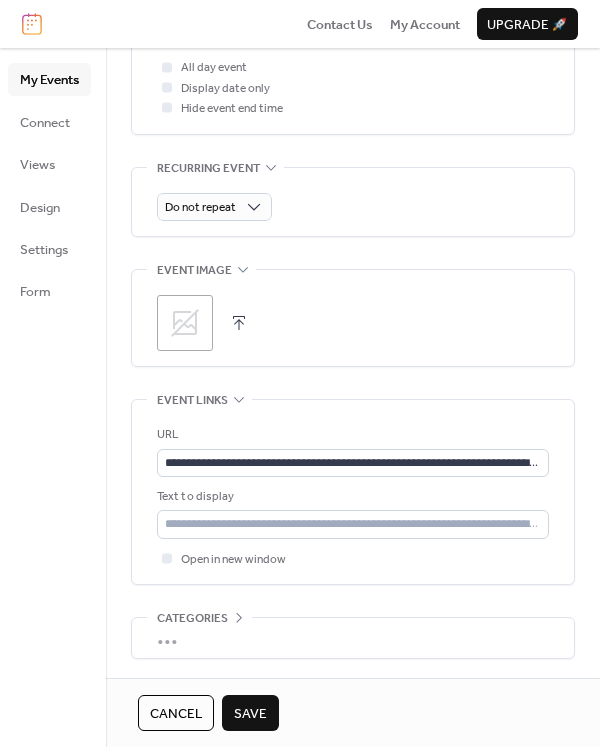 click on "Save" at bounding box center (250, 714) 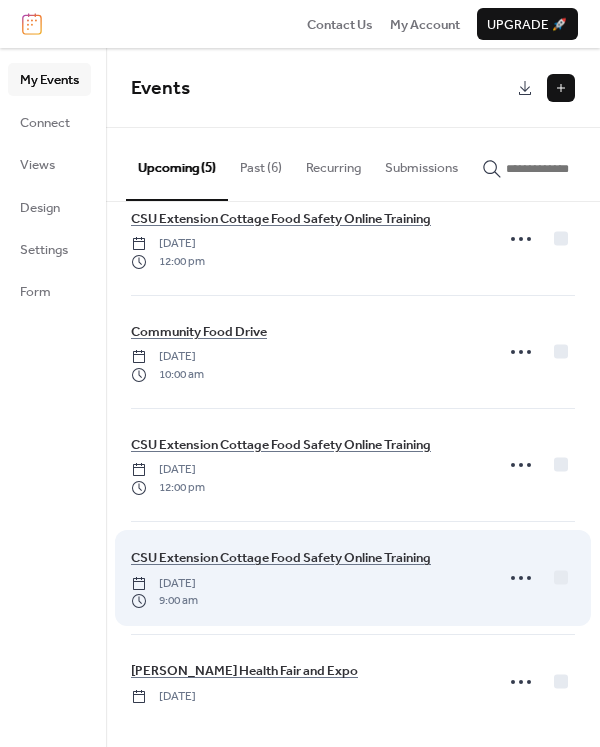 scroll, scrollTop: 38, scrollLeft: 0, axis: vertical 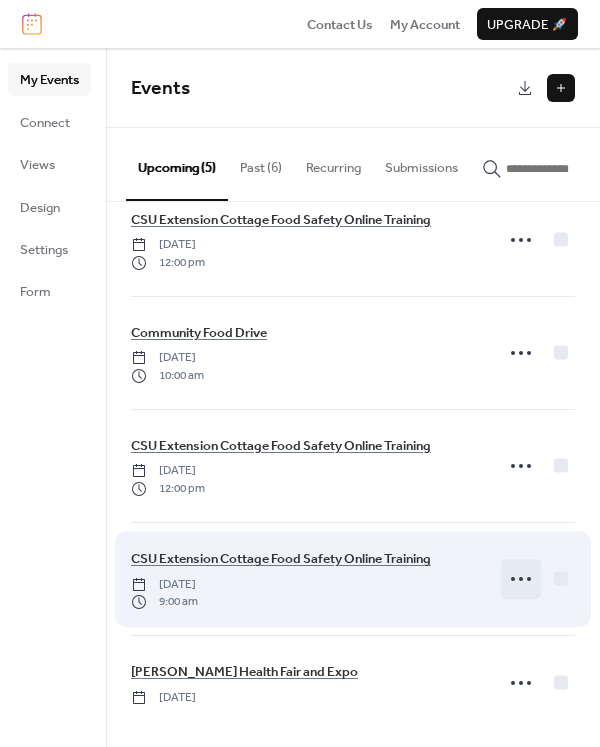 click 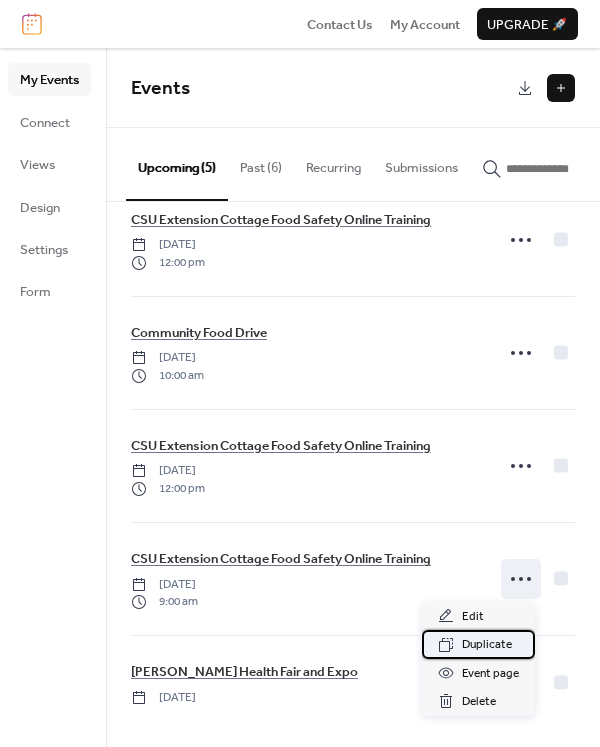click on "Duplicate" at bounding box center (487, 645) 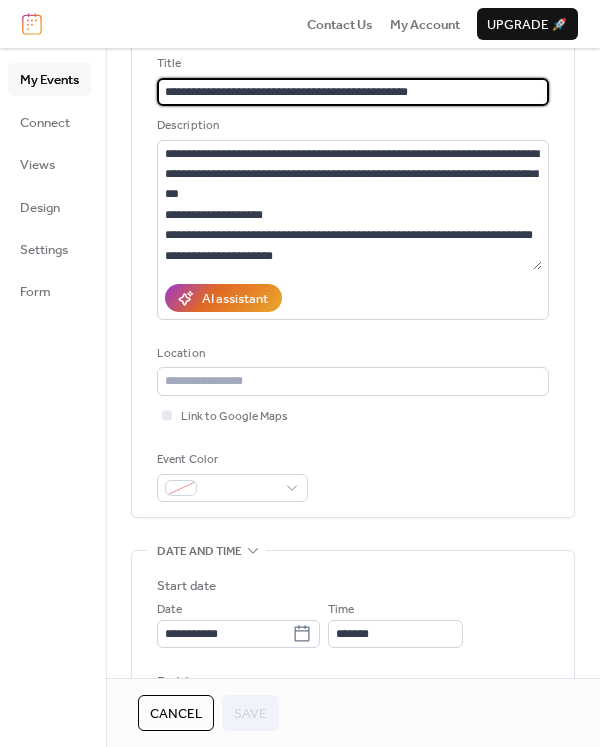scroll, scrollTop: 152, scrollLeft: 0, axis: vertical 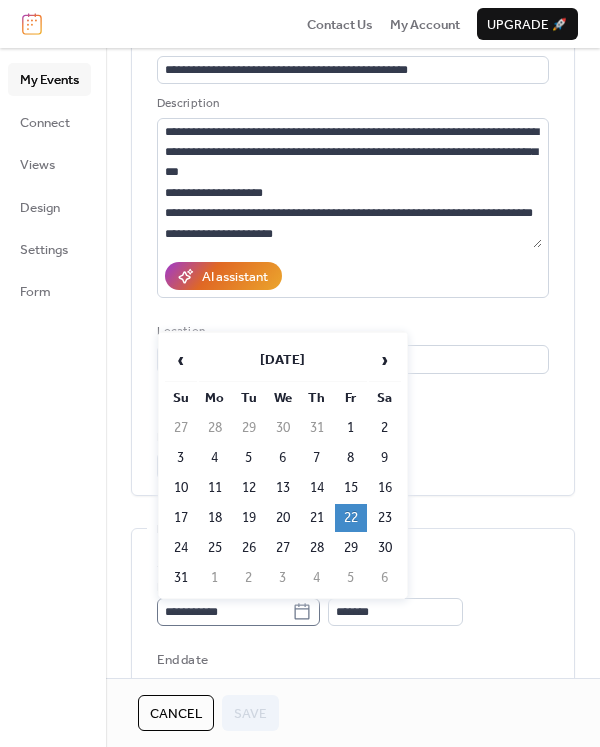 click 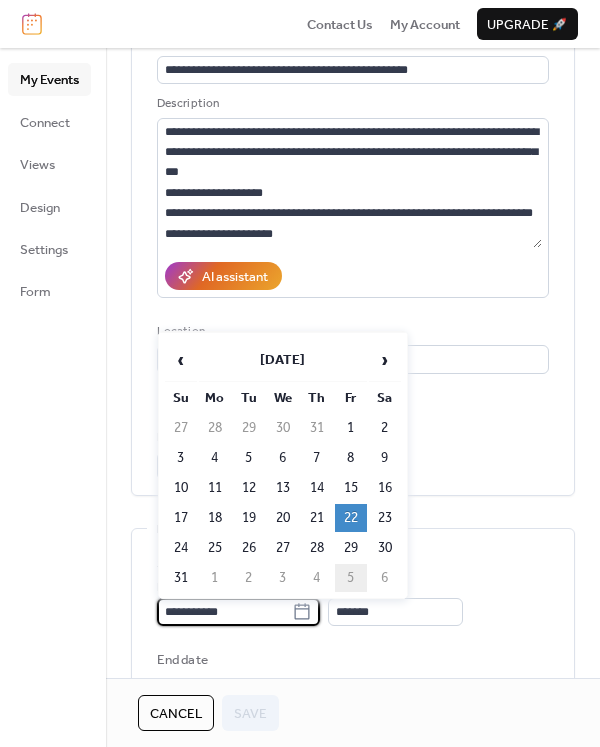 click on "5" at bounding box center (351, 578) 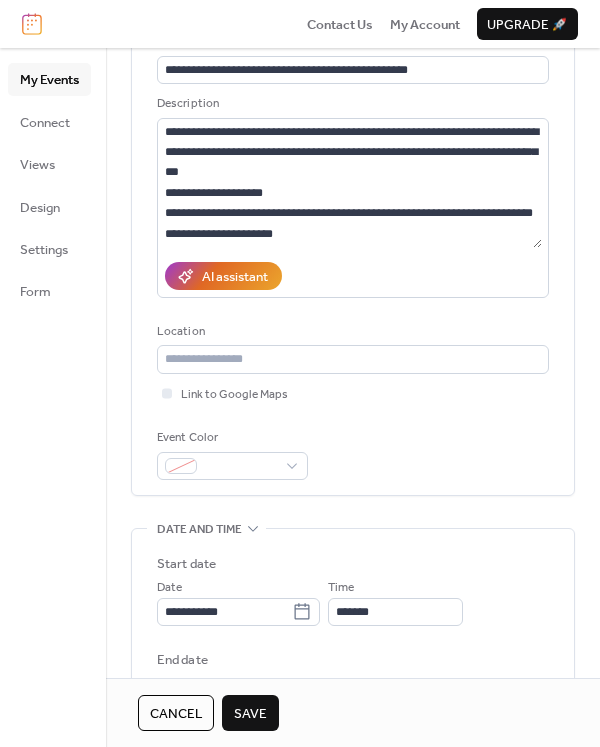 type on "**********" 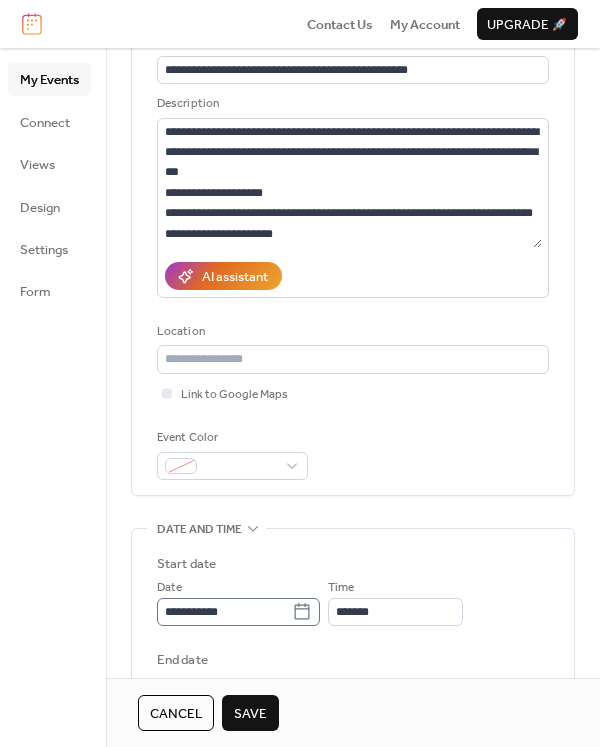 click 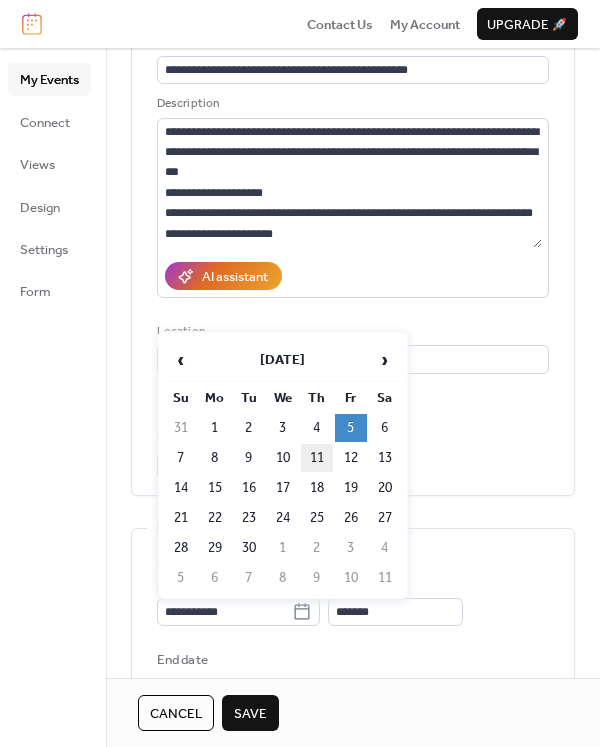 click on "11" at bounding box center [317, 458] 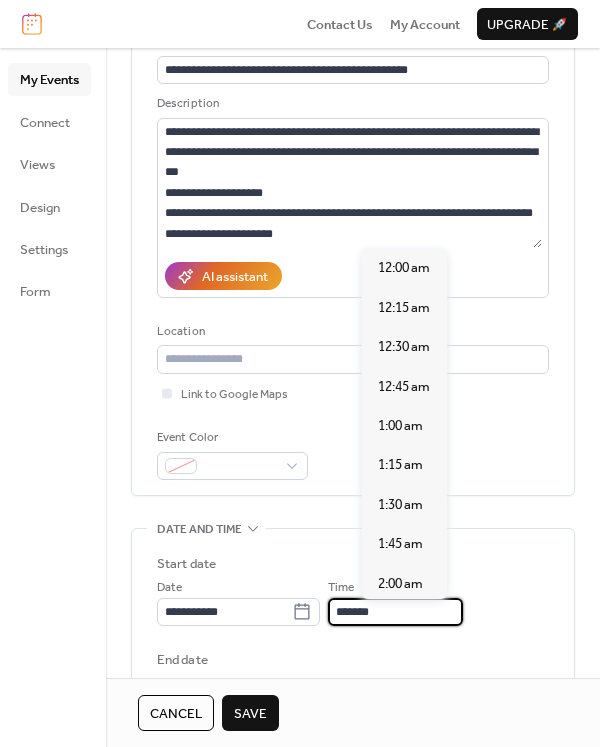 click on "*******" at bounding box center [395, 612] 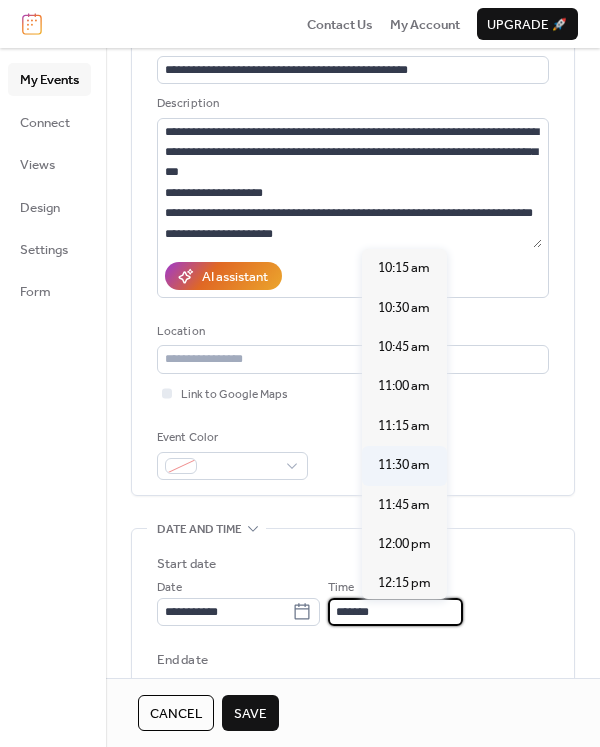 scroll, scrollTop: 1626, scrollLeft: 0, axis: vertical 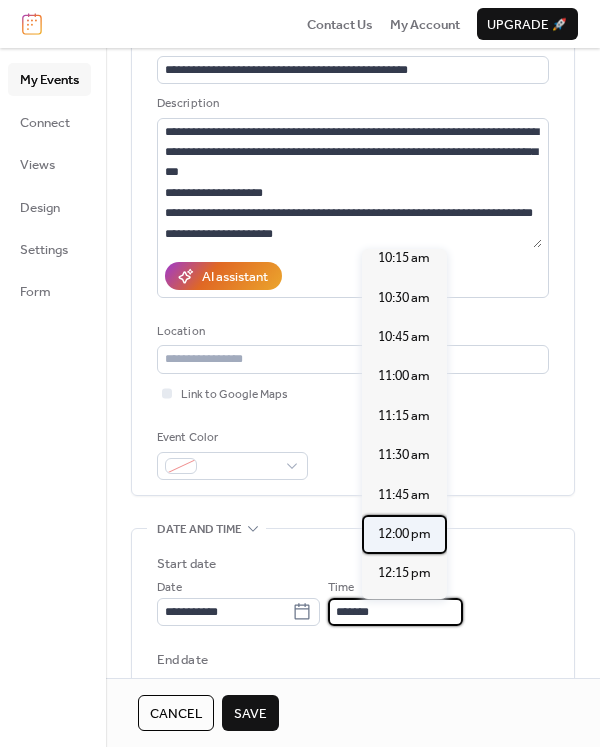 click on "12:00 pm" at bounding box center [404, 534] 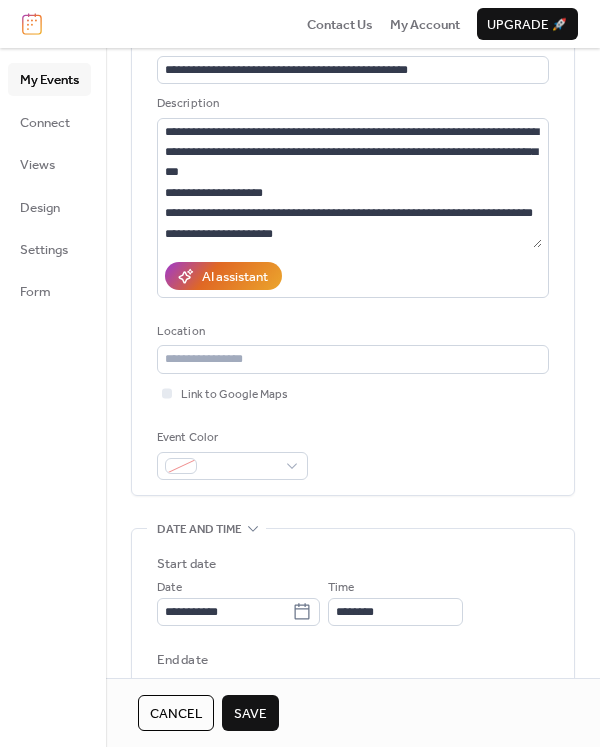 type on "********" 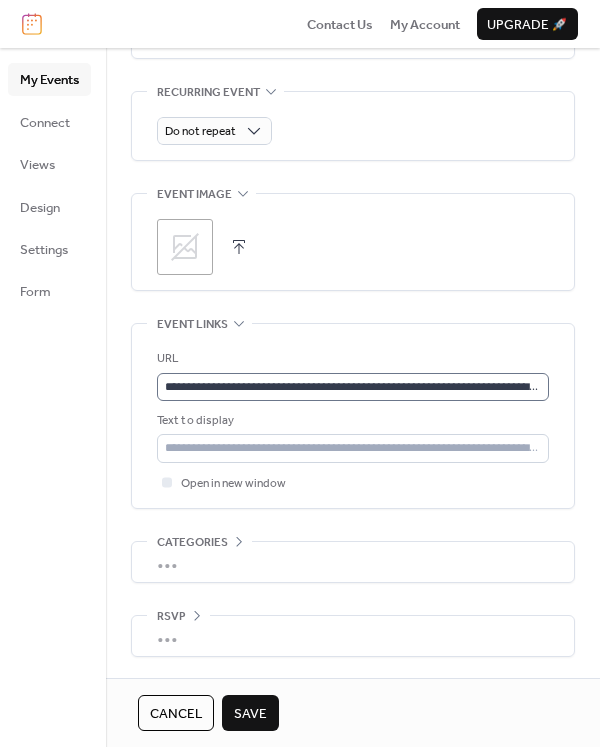 scroll, scrollTop: 924, scrollLeft: 0, axis: vertical 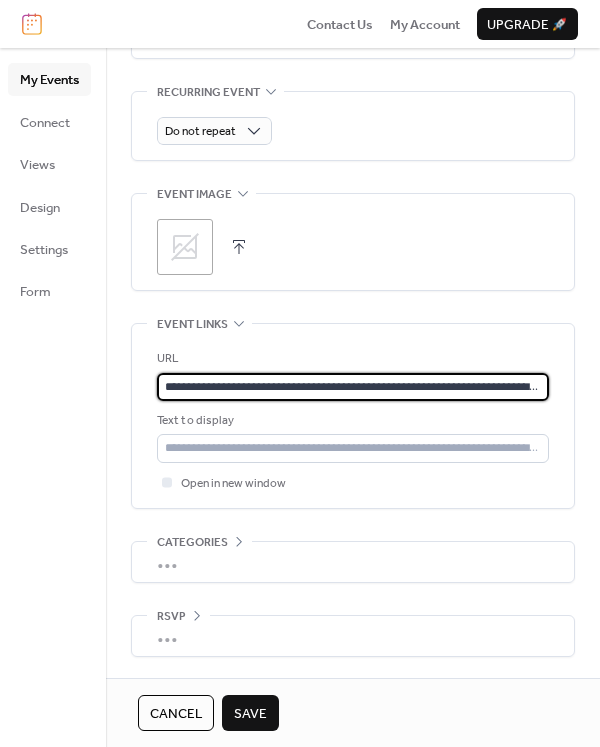 click on "**********" at bounding box center [353, 387] 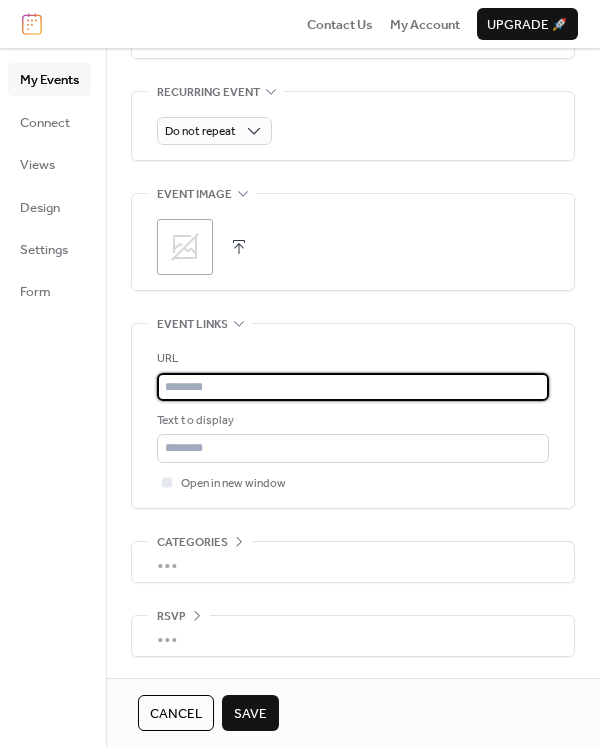 paste on "**********" 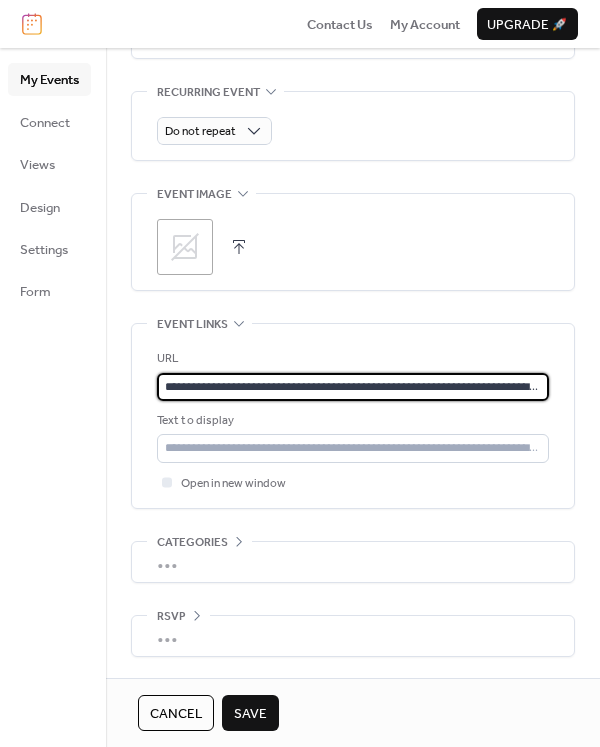 type on "**********" 